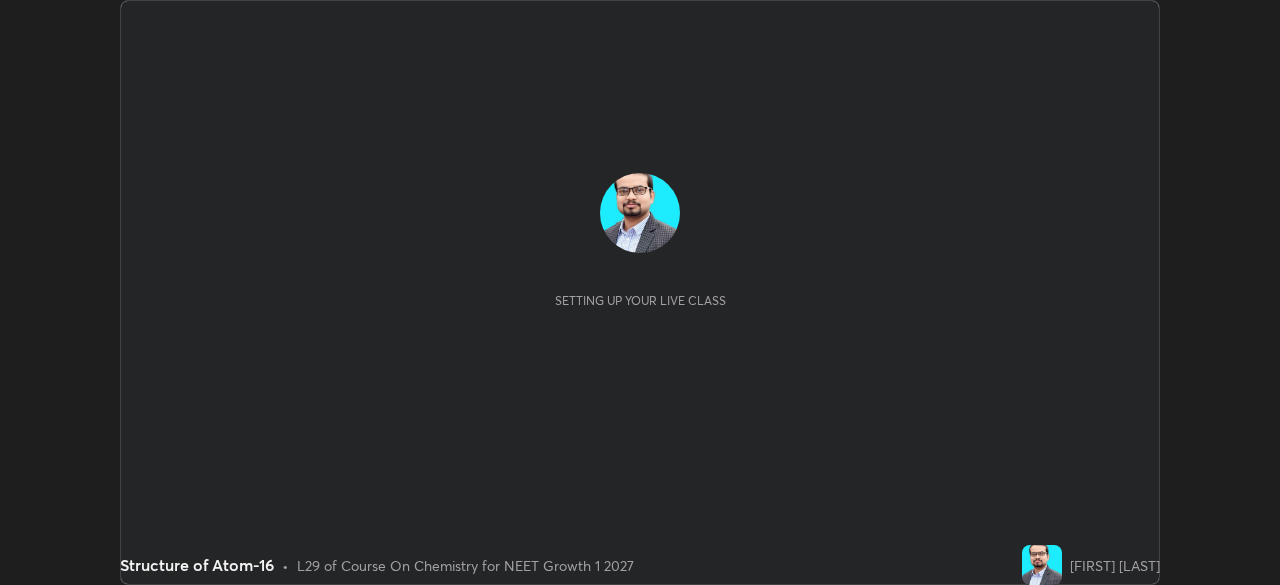 scroll, scrollTop: 0, scrollLeft: 0, axis: both 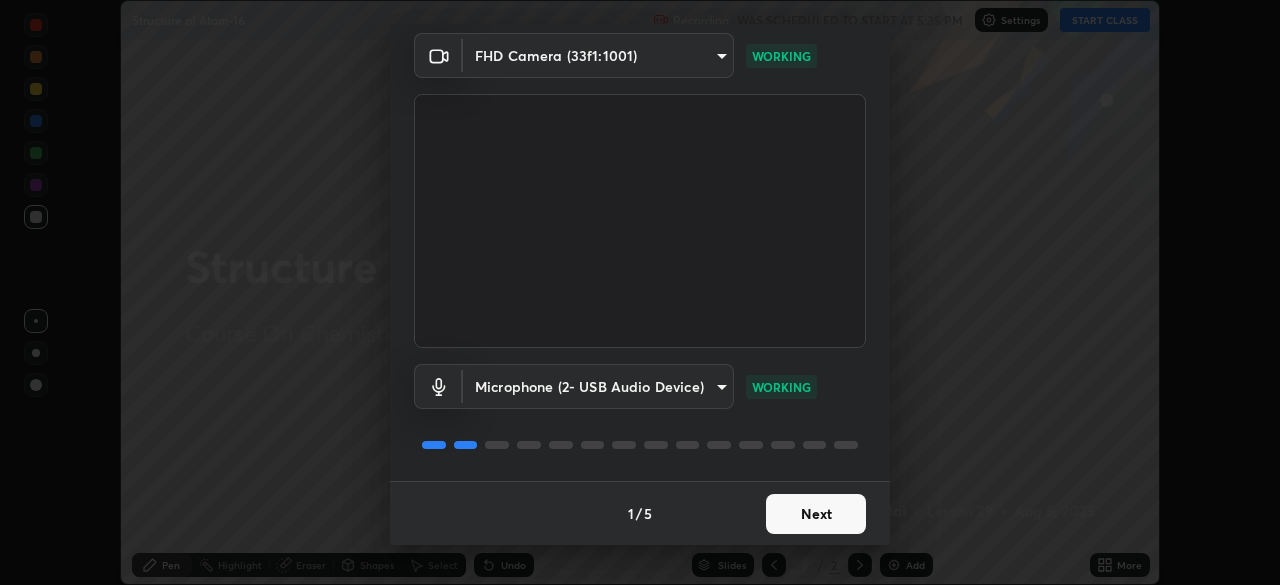 click on "Next" at bounding box center [816, 514] 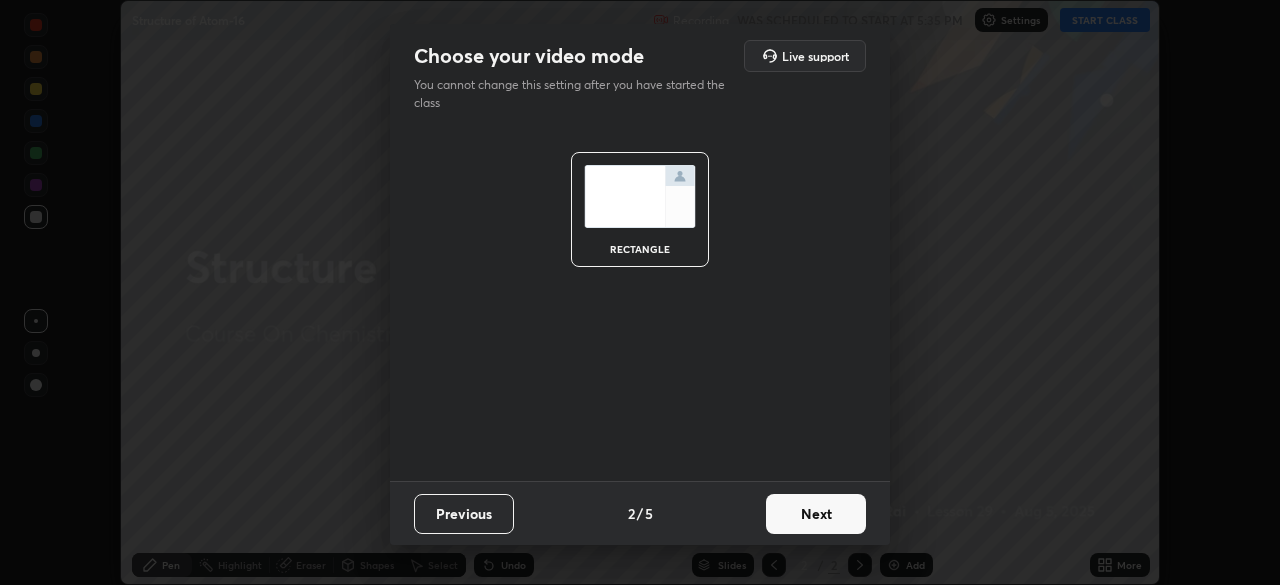 click on "Next" at bounding box center (816, 514) 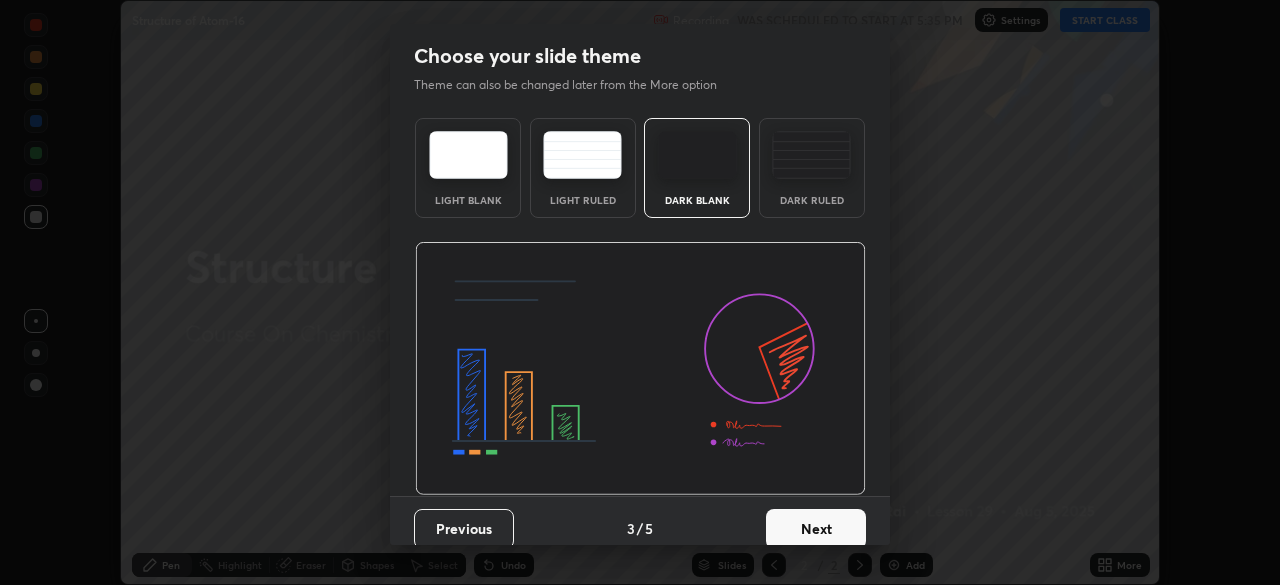 click on "Next" at bounding box center (816, 529) 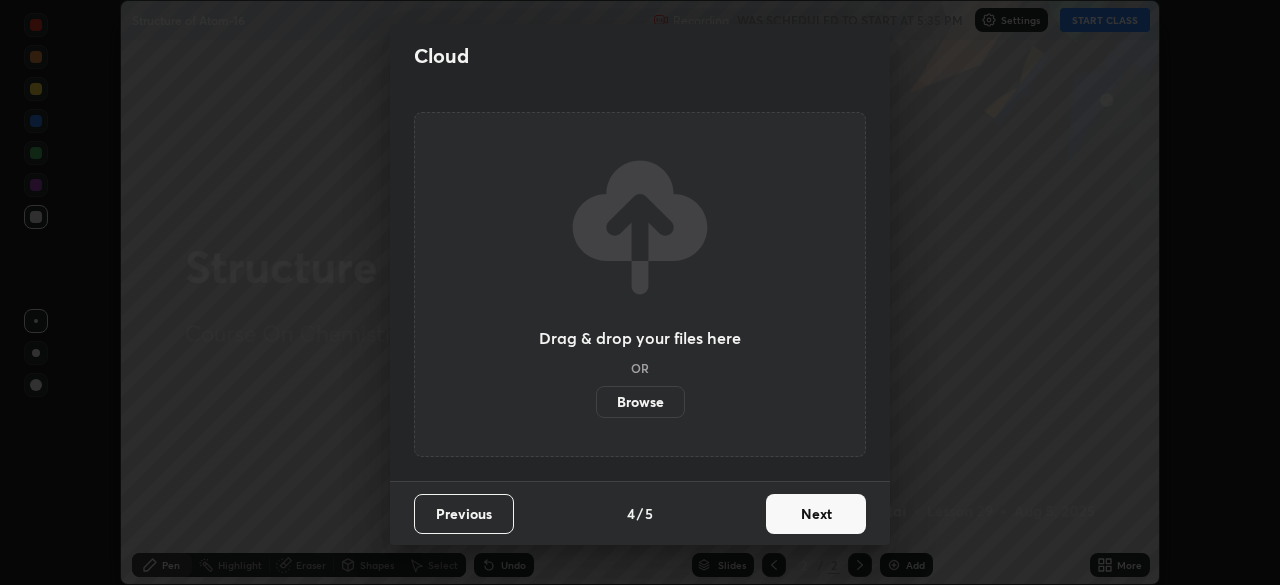 click on "Next" at bounding box center (816, 514) 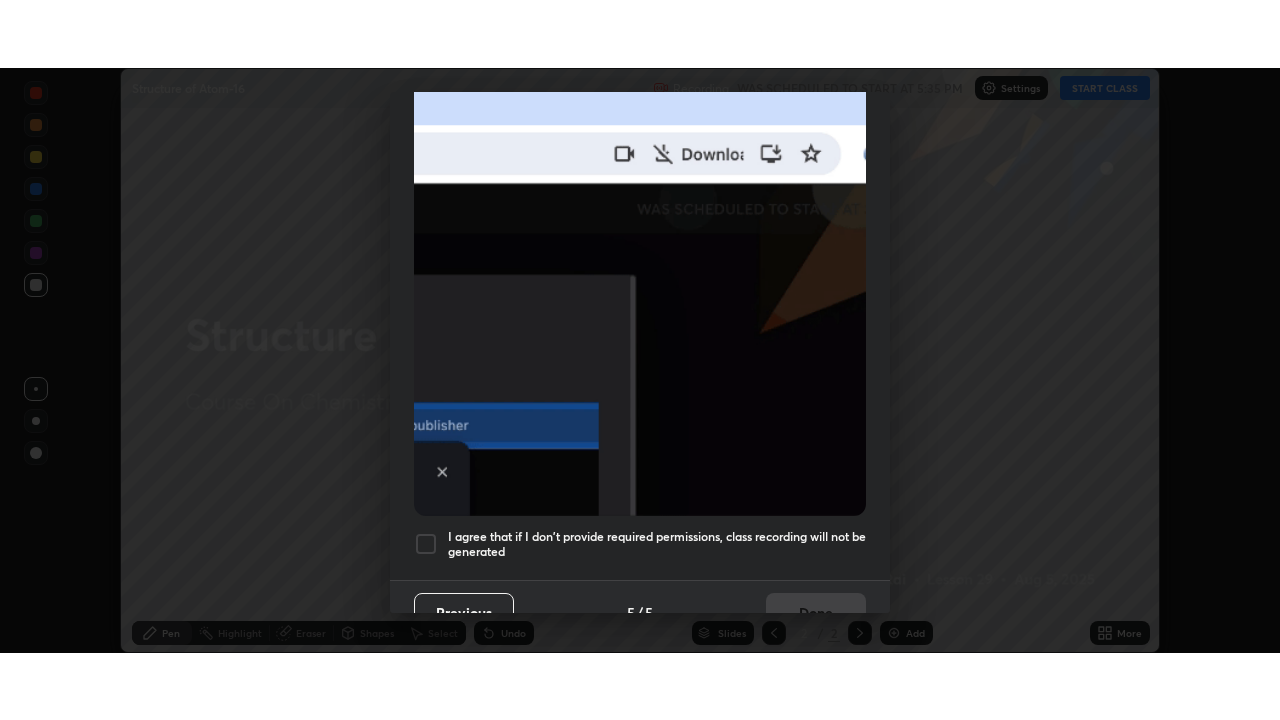 scroll, scrollTop: 479, scrollLeft: 0, axis: vertical 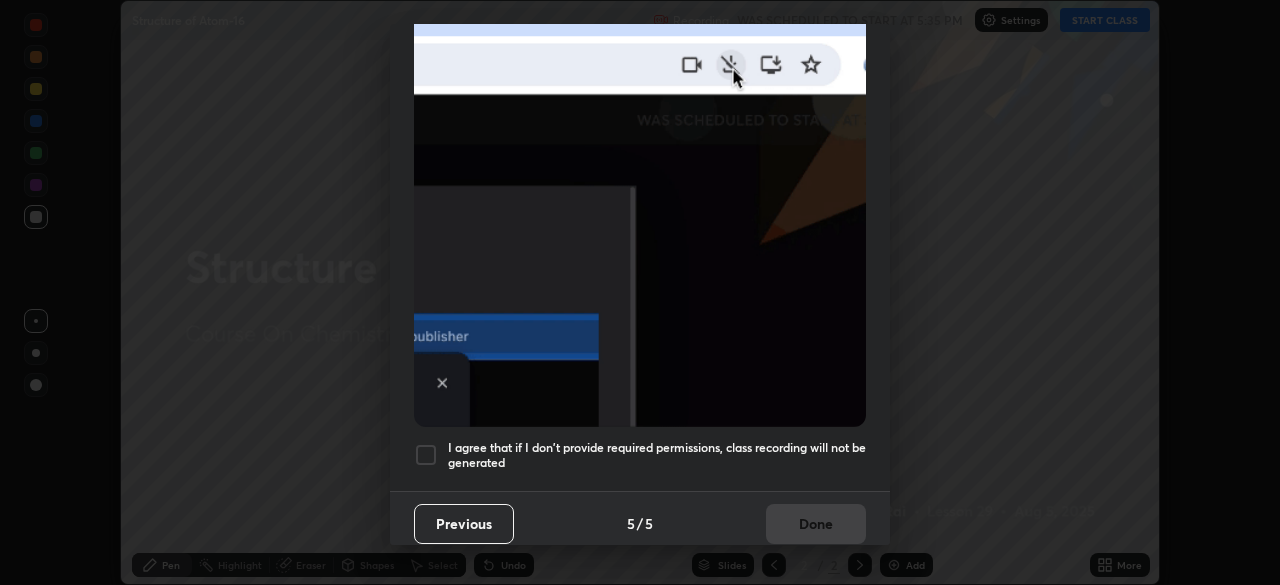 click at bounding box center [426, 455] 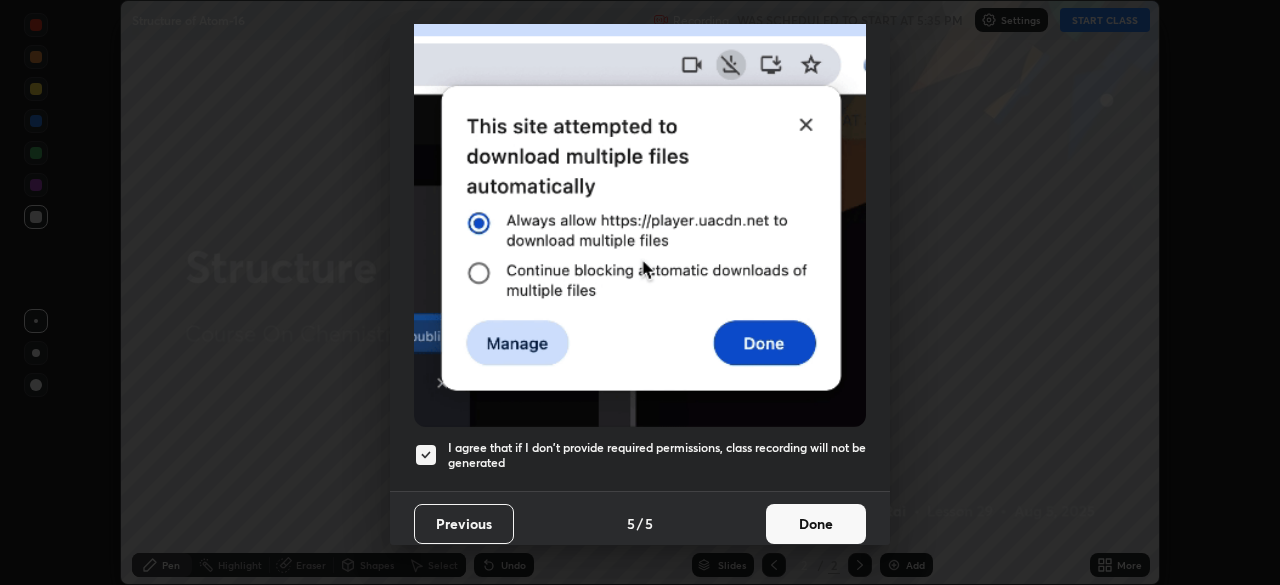 click on "Done" at bounding box center (816, 524) 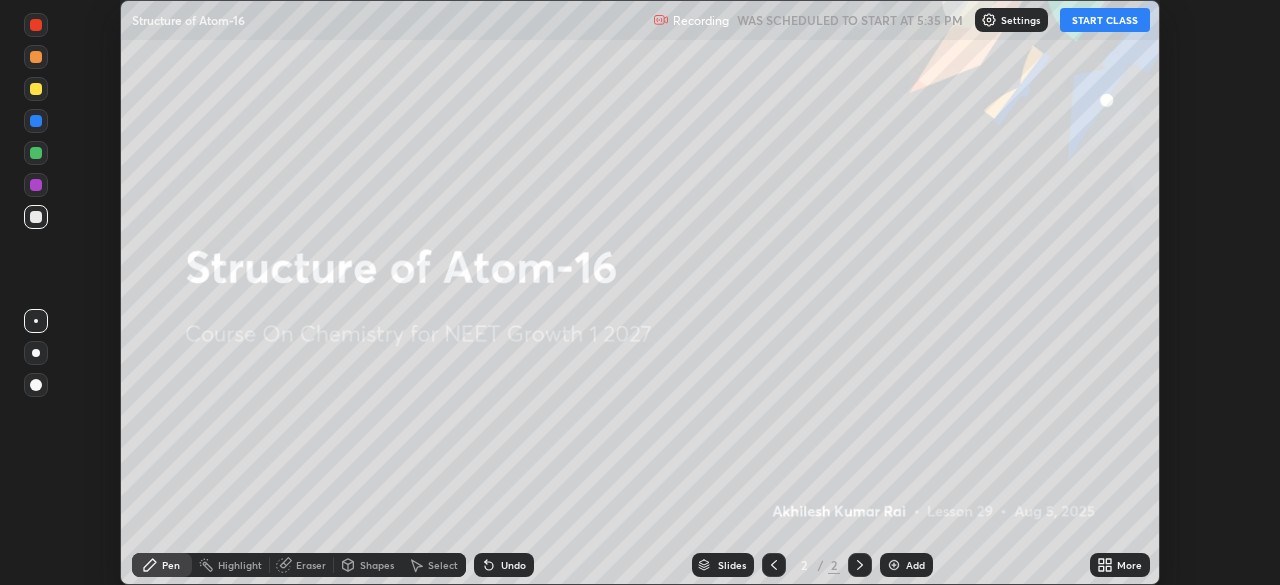 click on "START CLASS" at bounding box center (1105, 20) 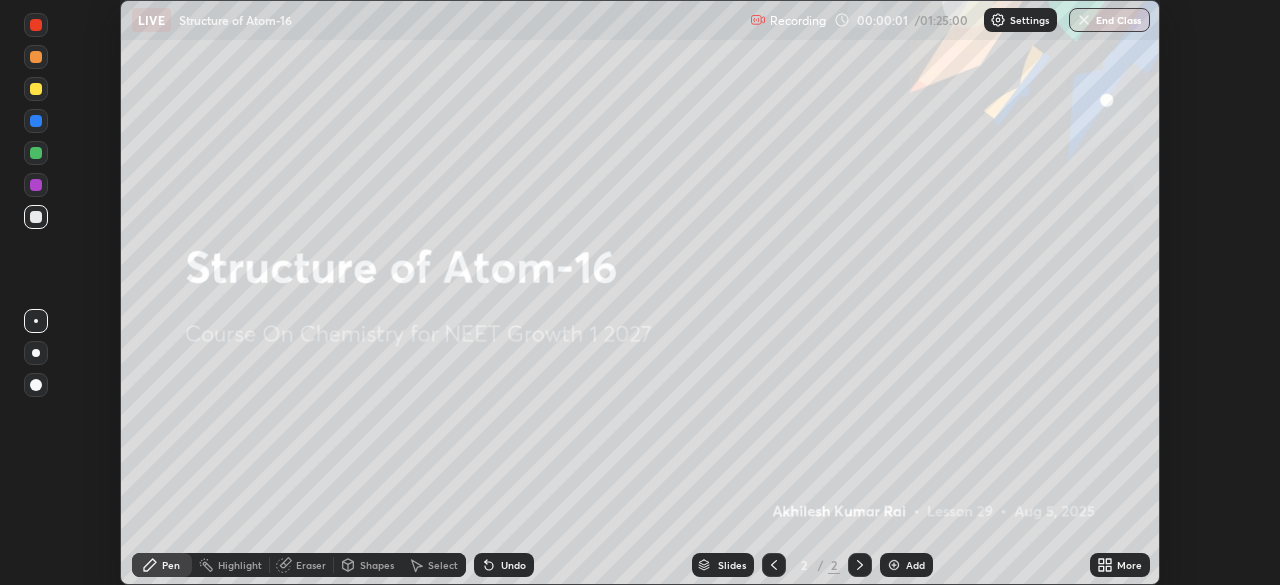 click on "More" at bounding box center (1129, 565) 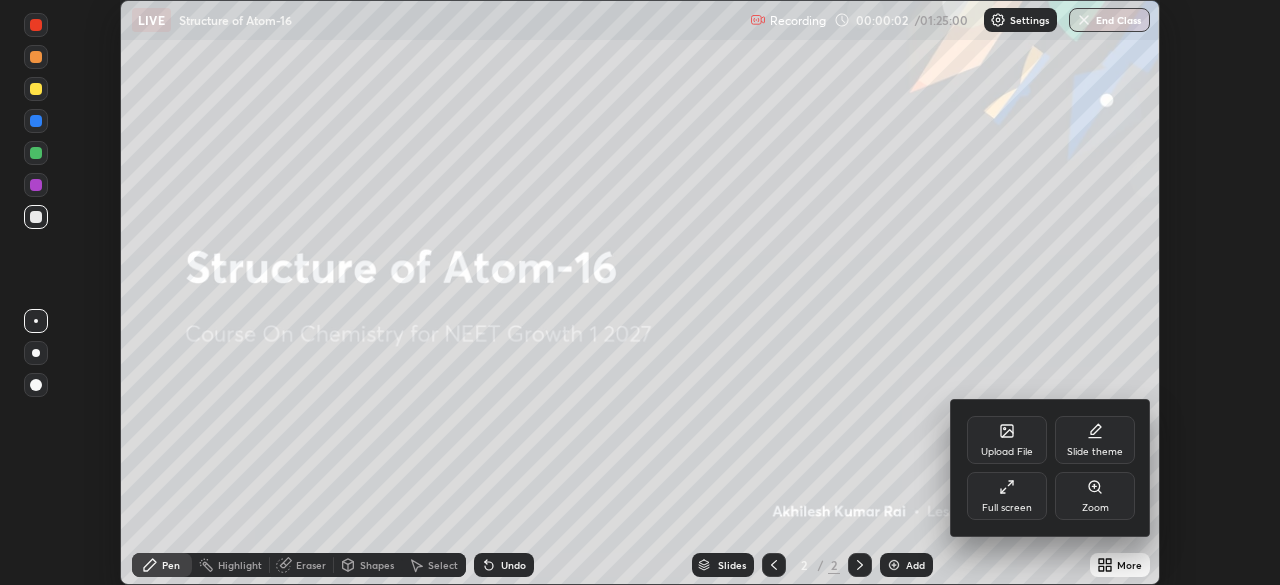 click on "Full screen" at bounding box center (1007, 508) 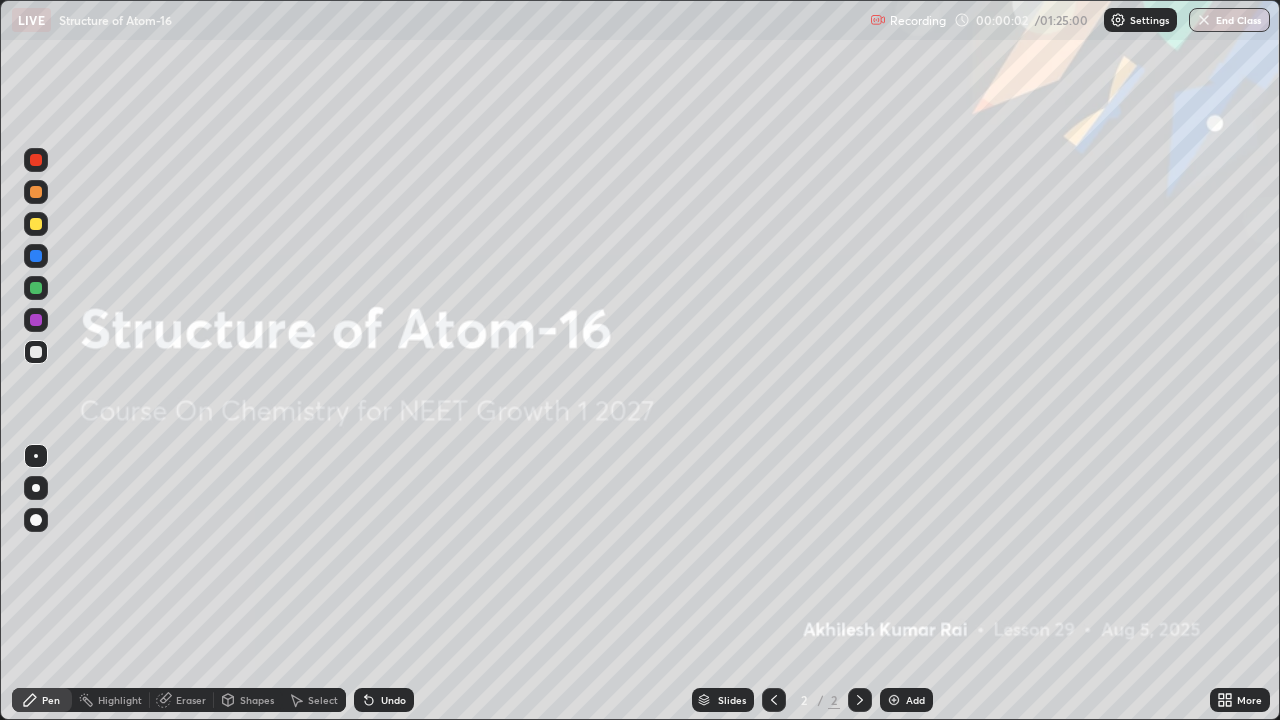 scroll, scrollTop: 99280, scrollLeft: 98720, axis: both 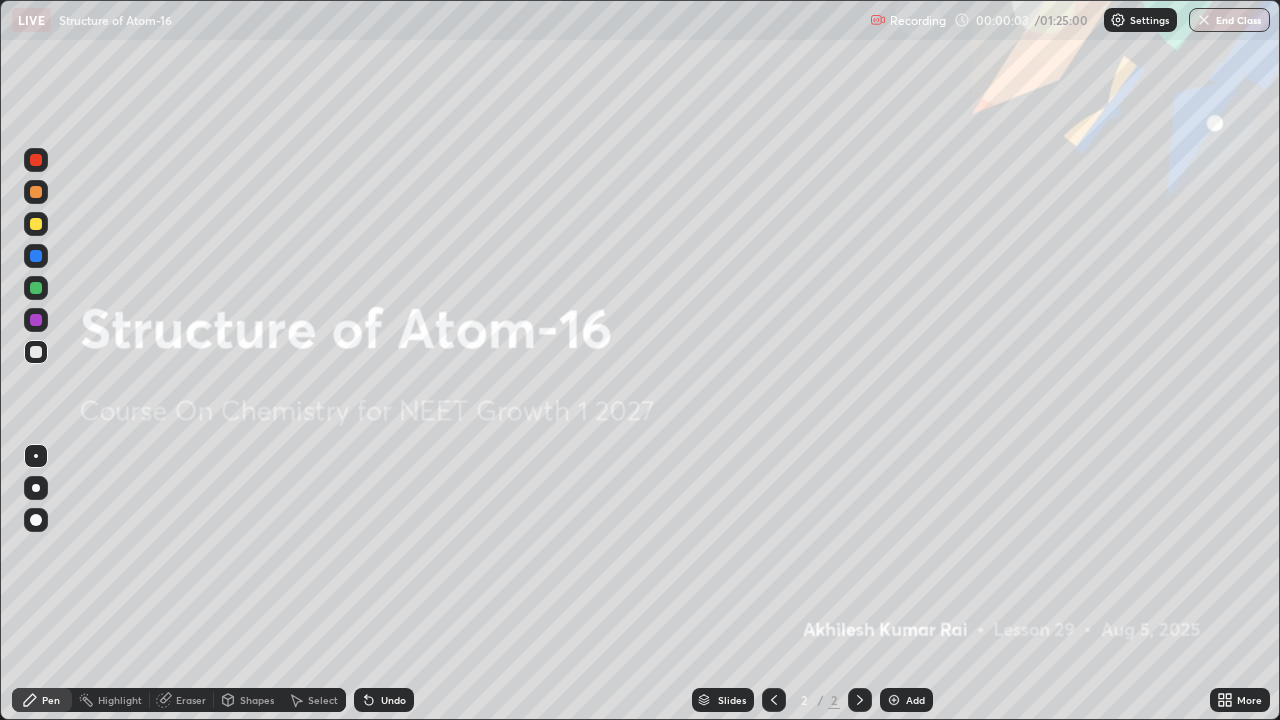 click on "Add" at bounding box center [915, 700] 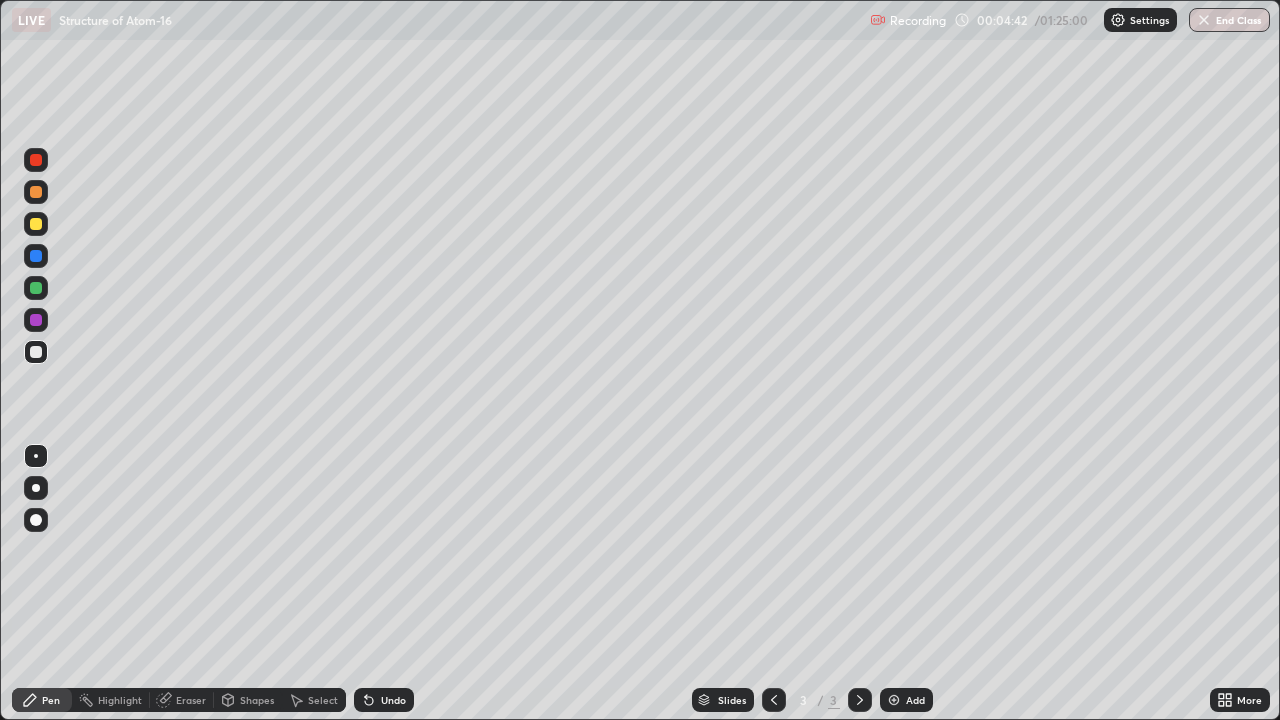 click at bounding box center [36, 224] 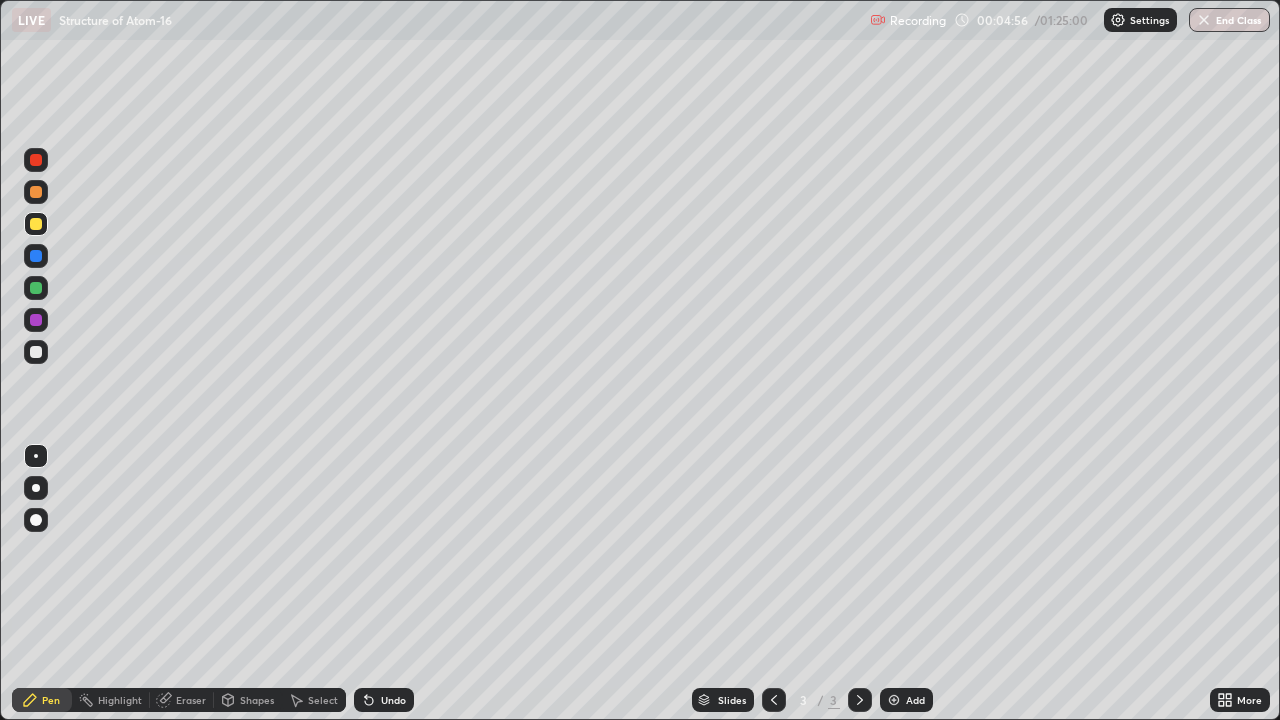 click at bounding box center (36, 288) 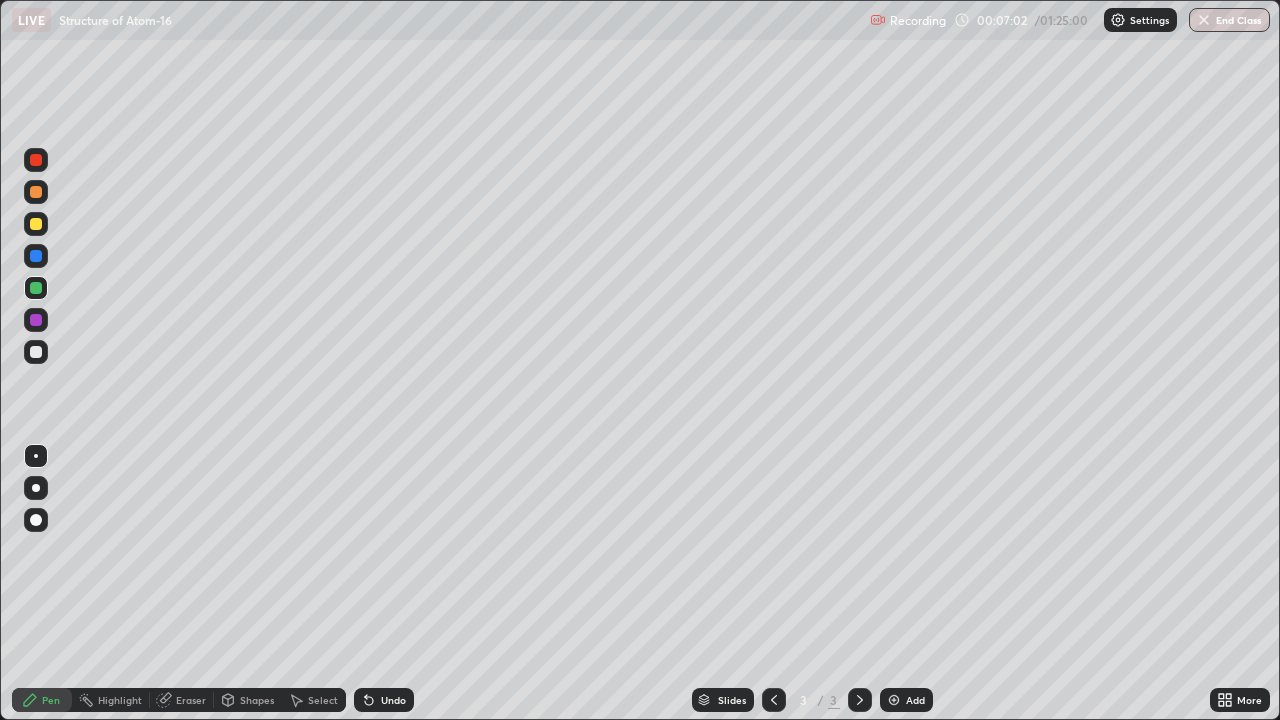 click 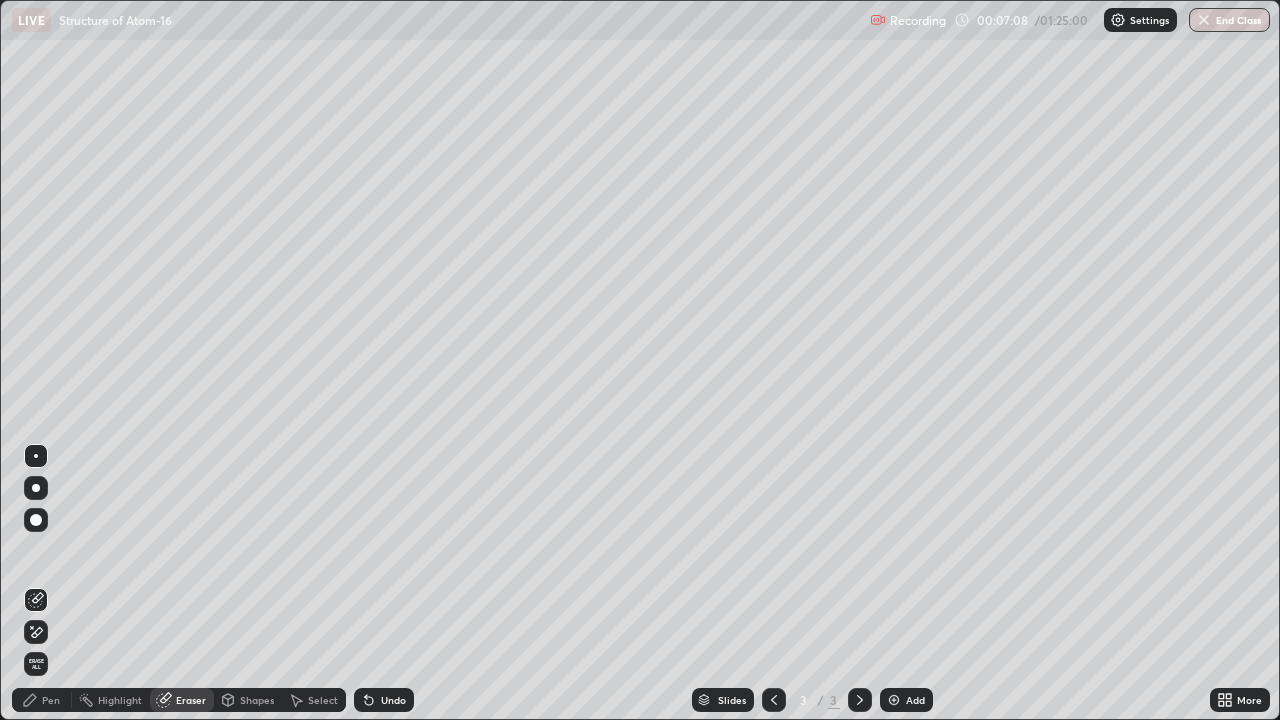 click on "Pen" at bounding box center (51, 700) 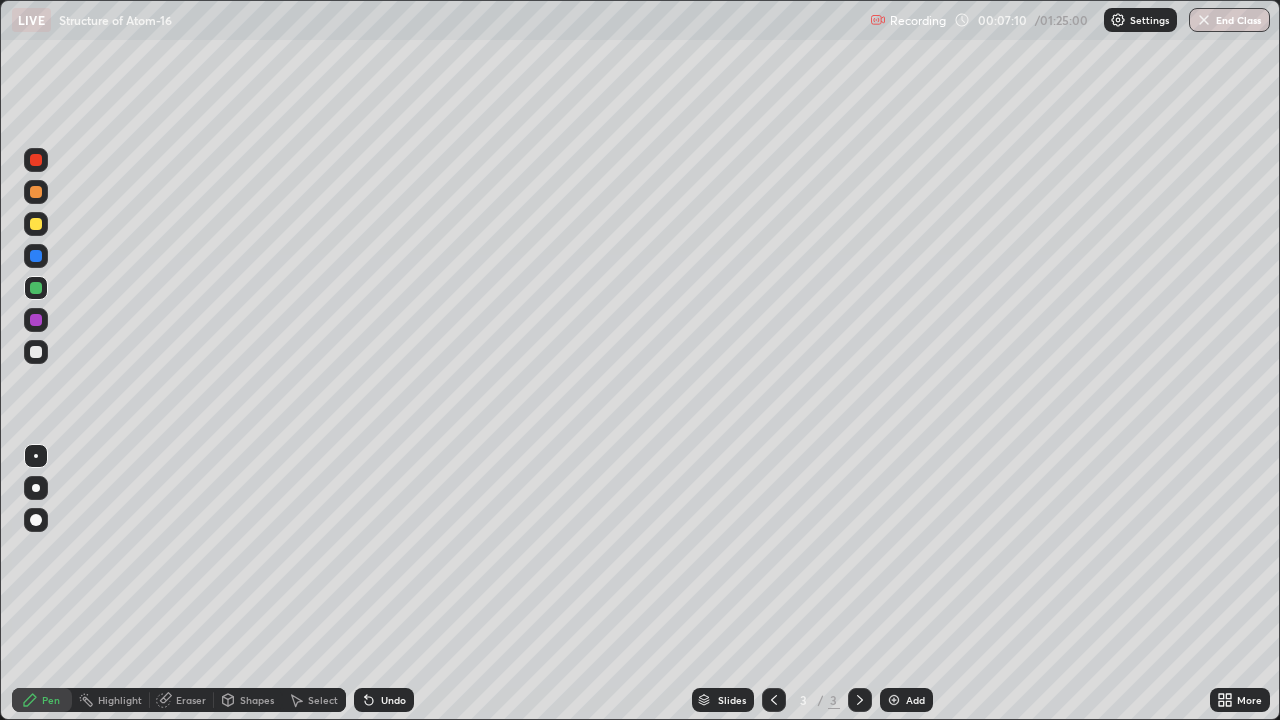 click at bounding box center [36, 352] 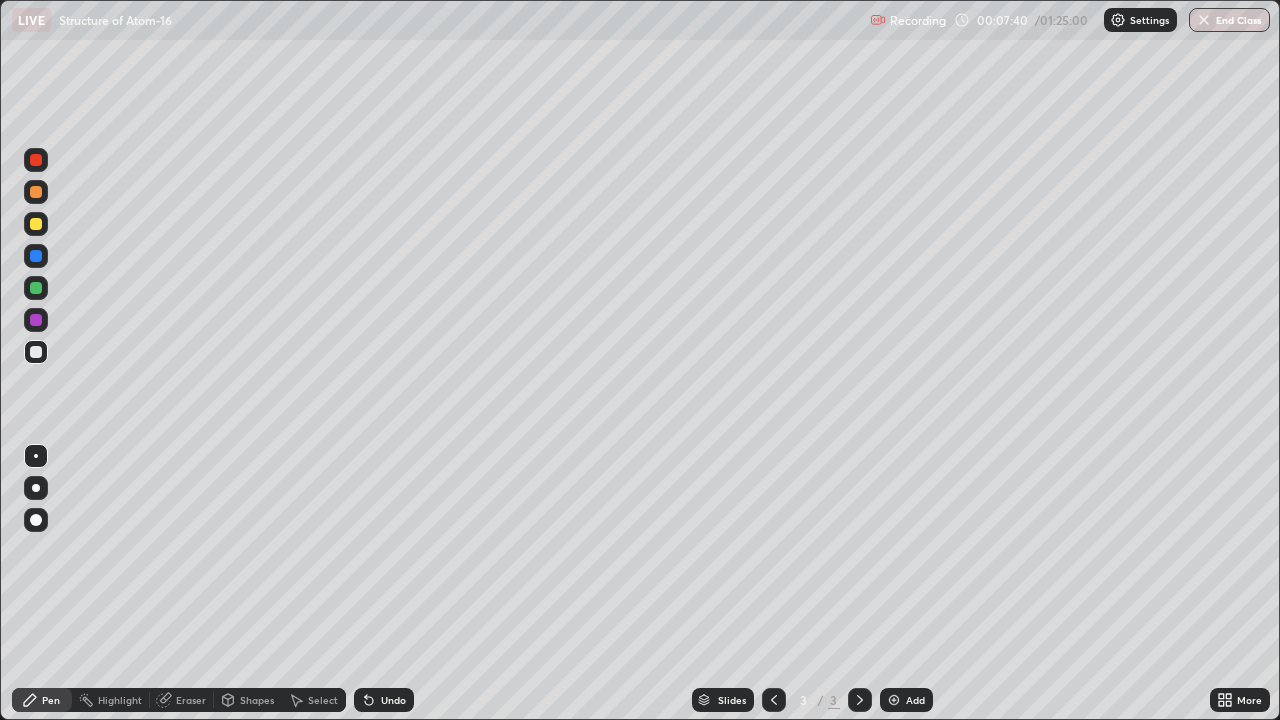 click on "Eraser" at bounding box center [191, 700] 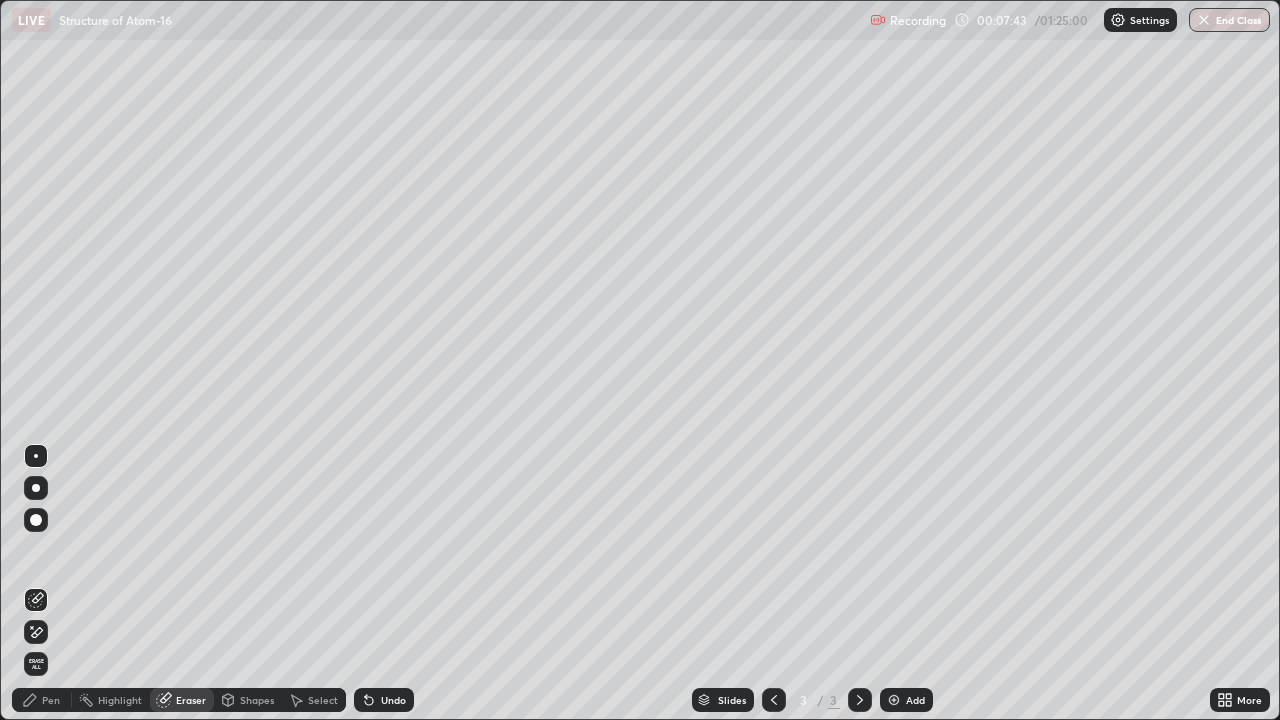 click on "Pen" at bounding box center [51, 700] 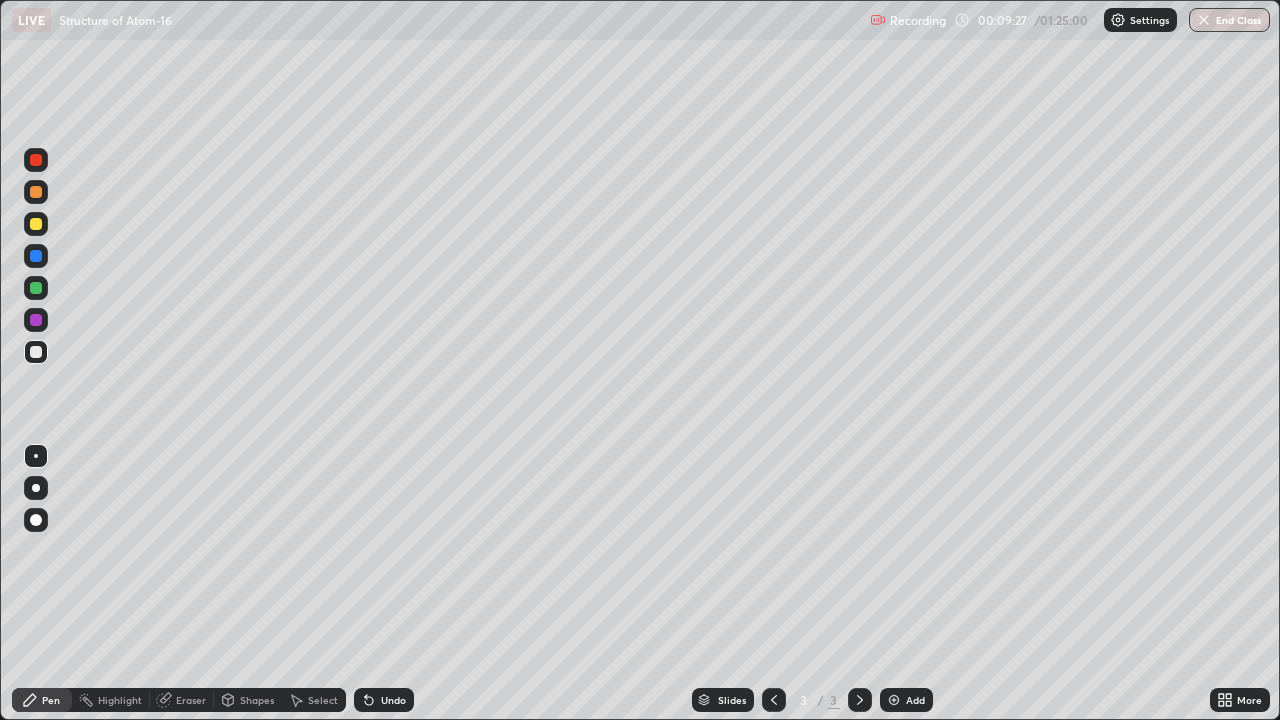 click on "Add" at bounding box center [906, 700] 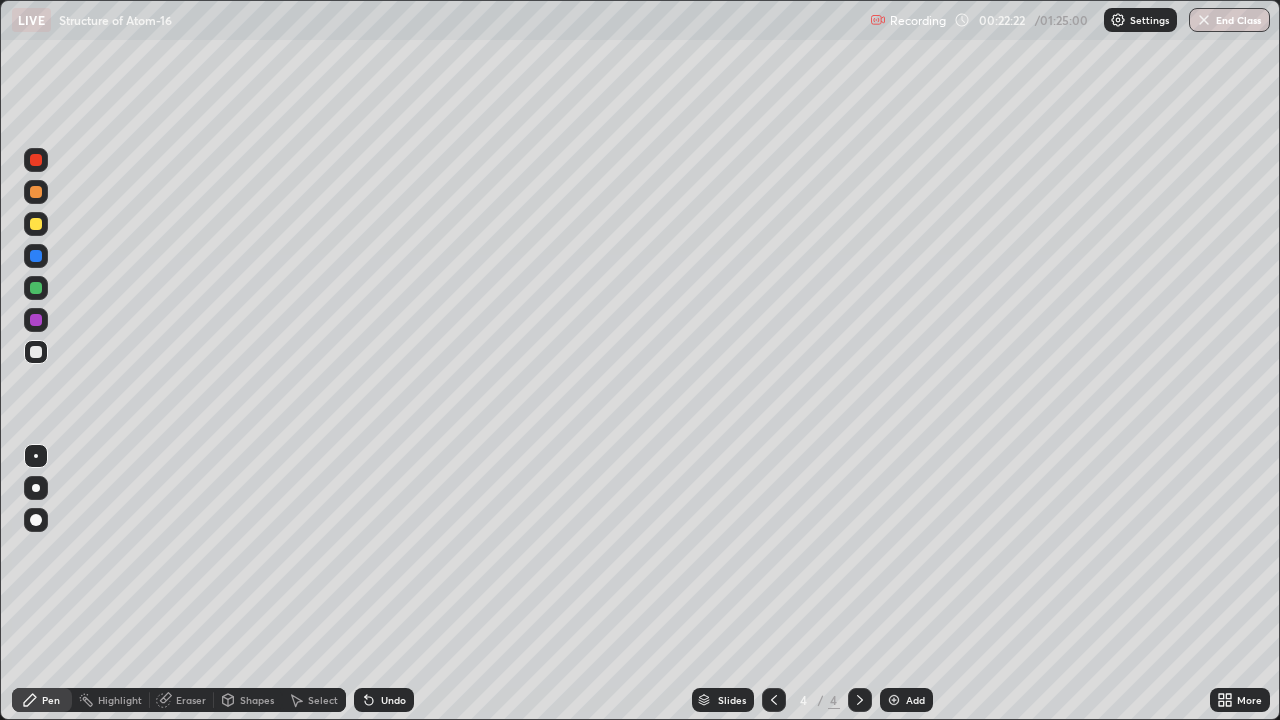 click at bounding box center [36, 224] 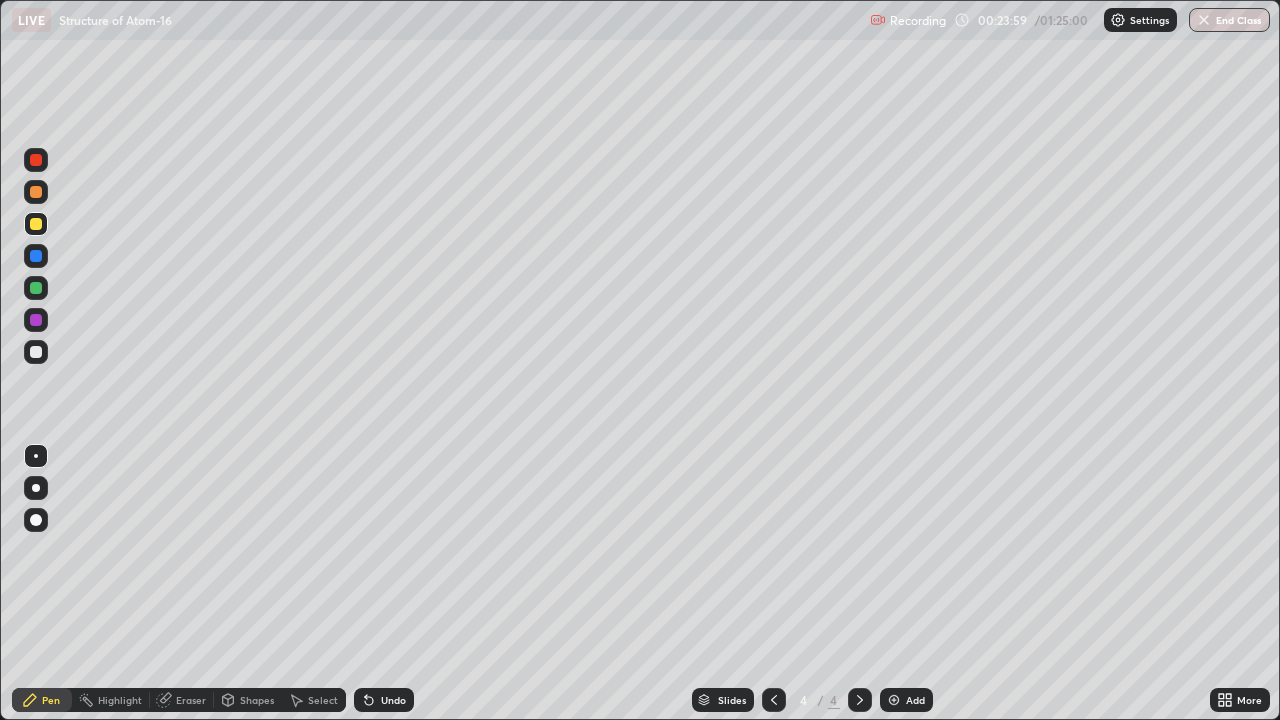 click at bounding box center [36, 352] 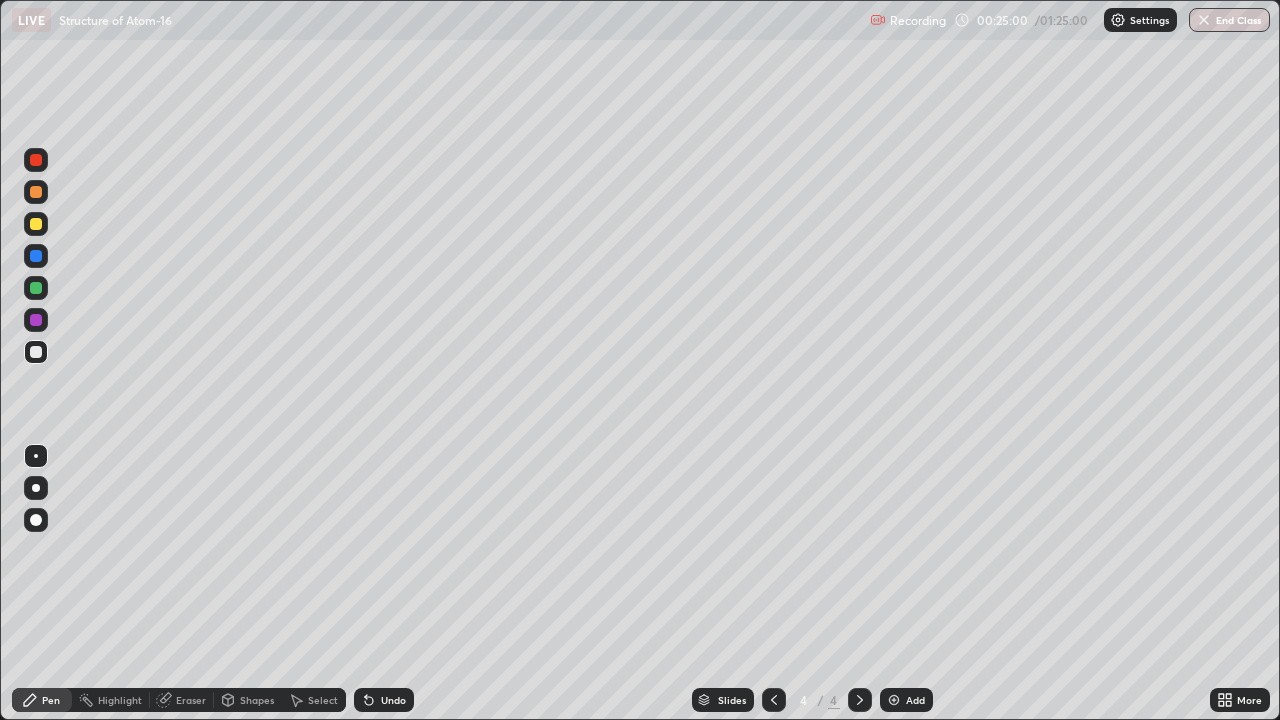 click at bounding box center (36, 288) 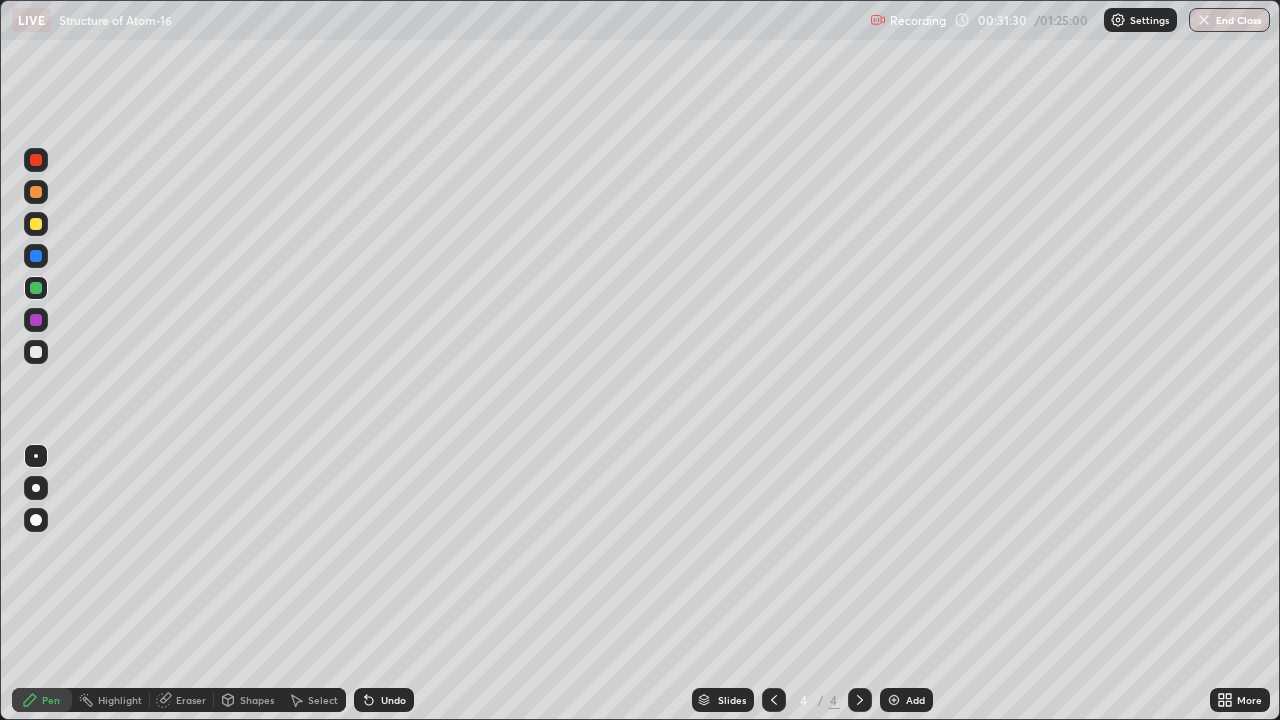 click at bounding box center (36, 352) 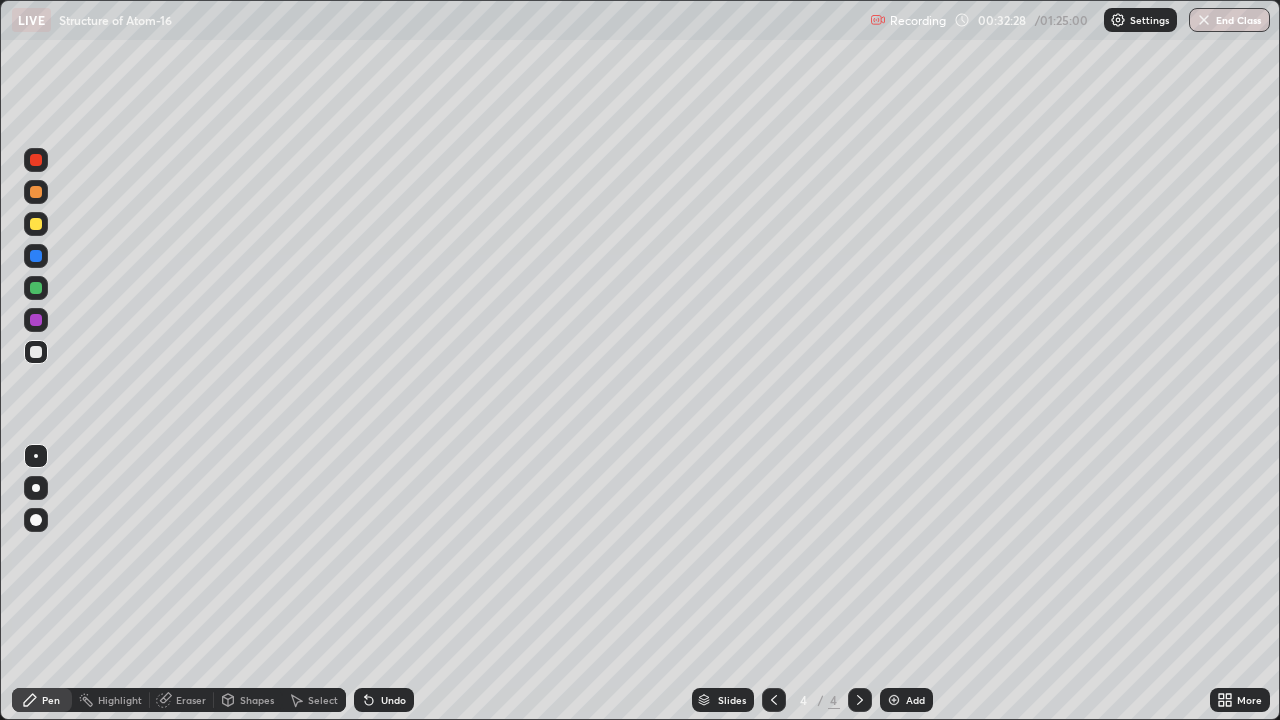 click on "Add" at bounding box center [906, 700] 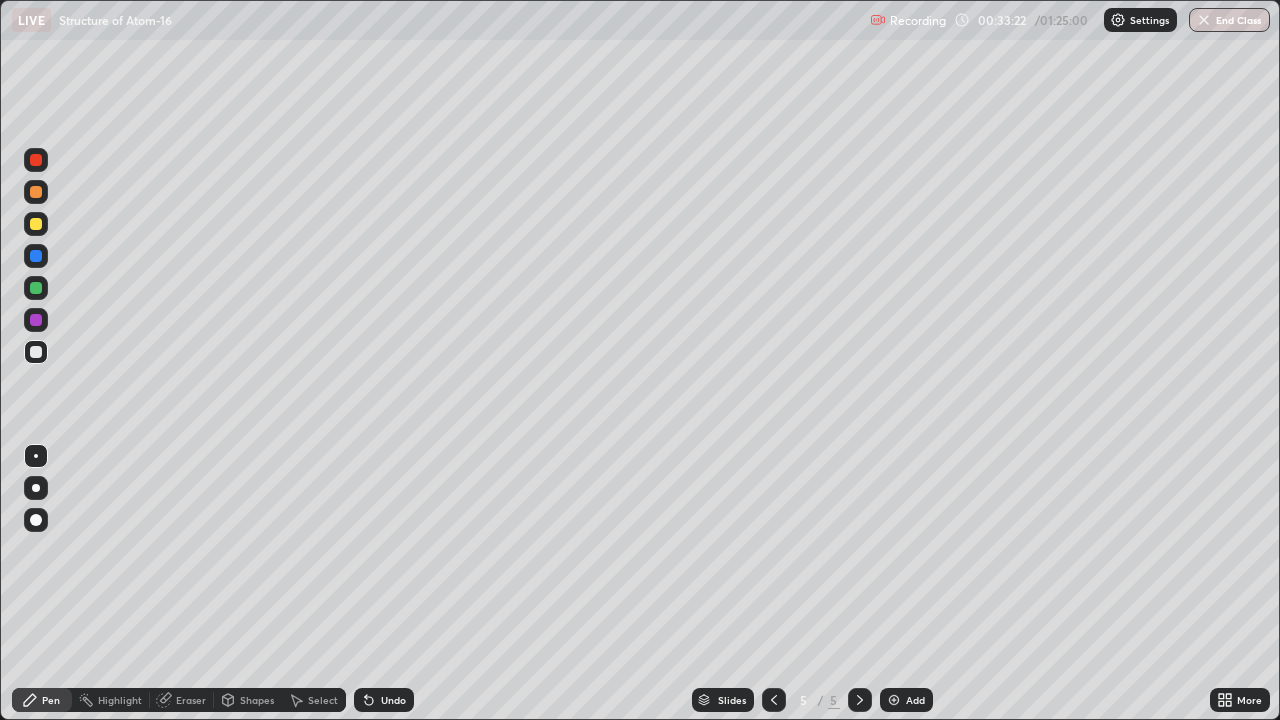 click at bounding box center [36, 224] 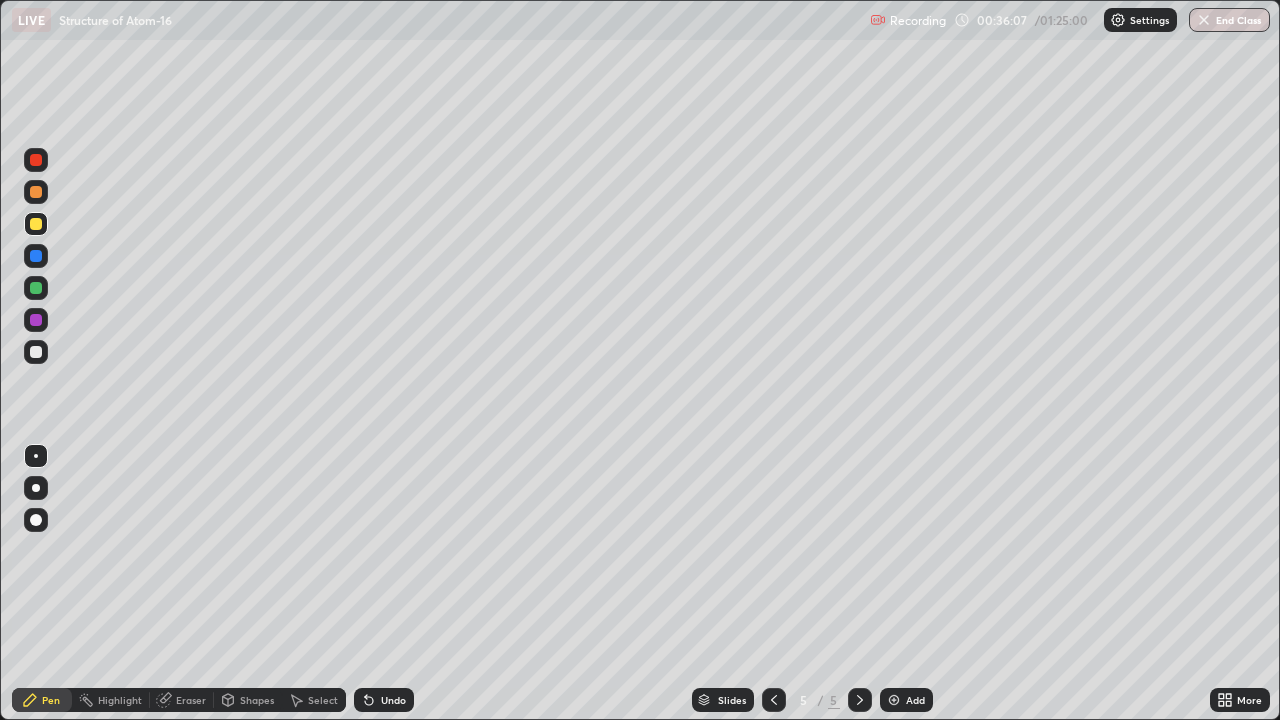 click at bounding box center (36, 352) 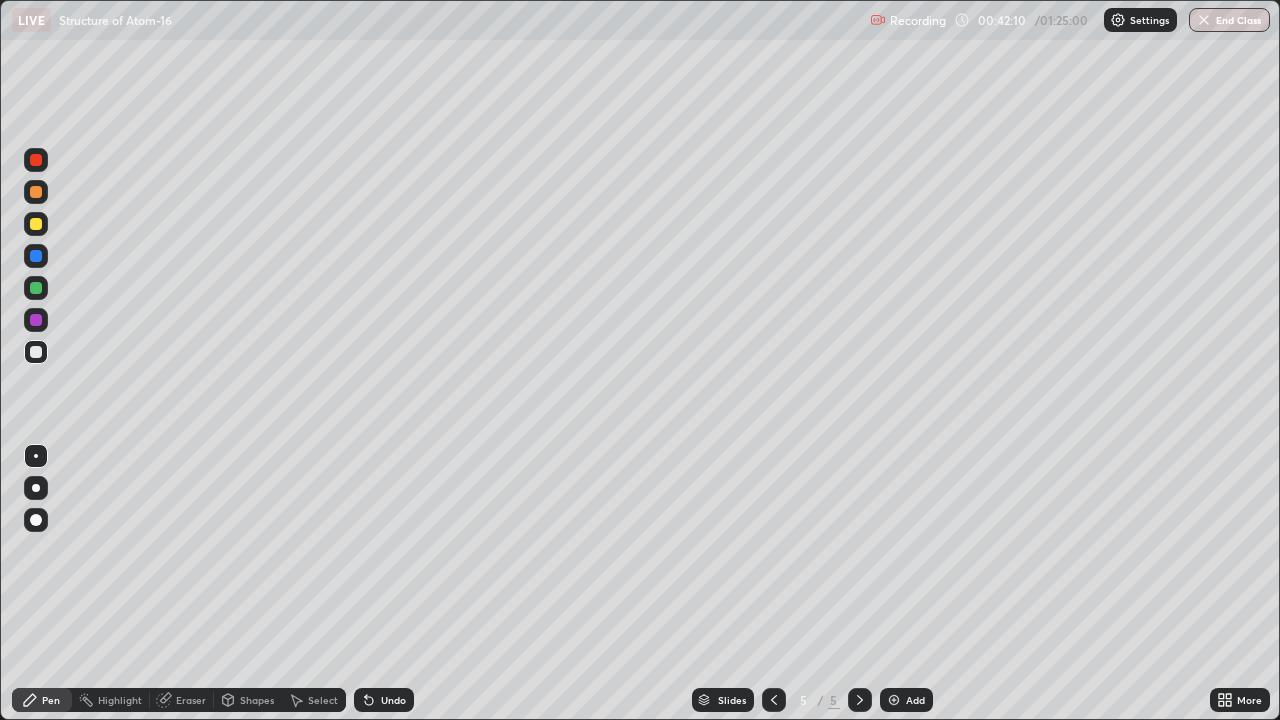 click at bounding box center (894, 700) 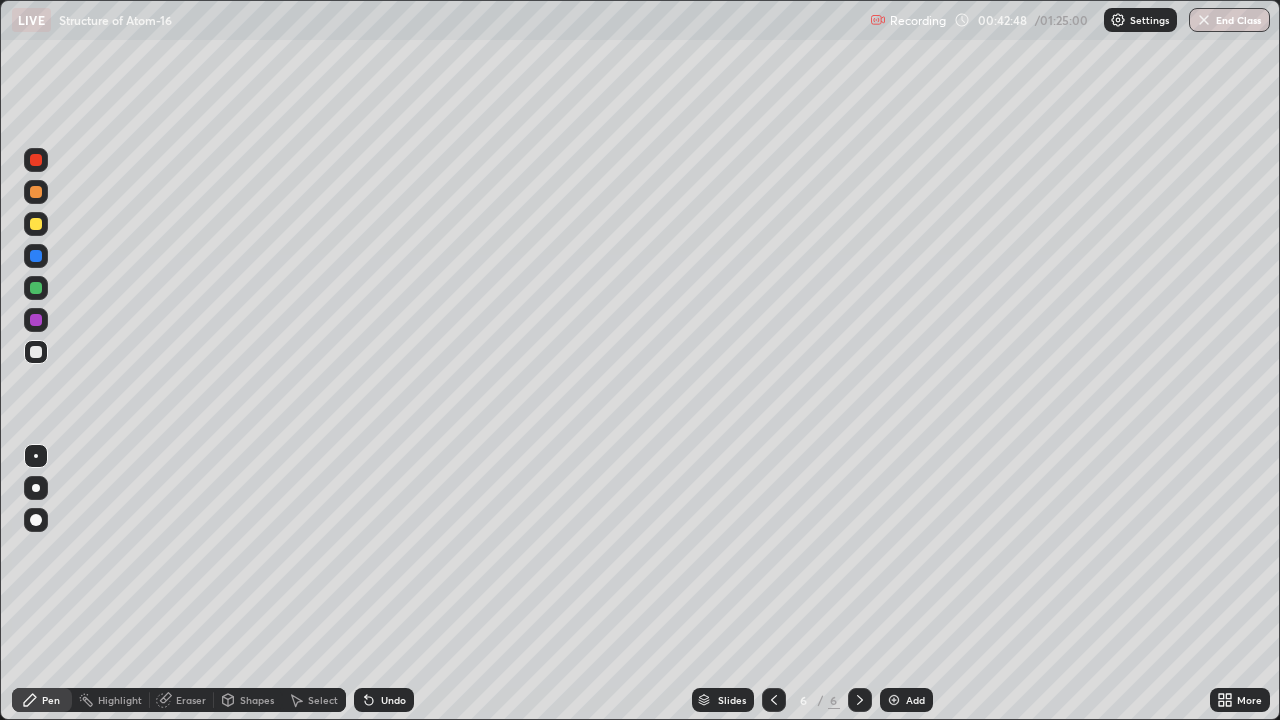click at bounding box center (36, 224) 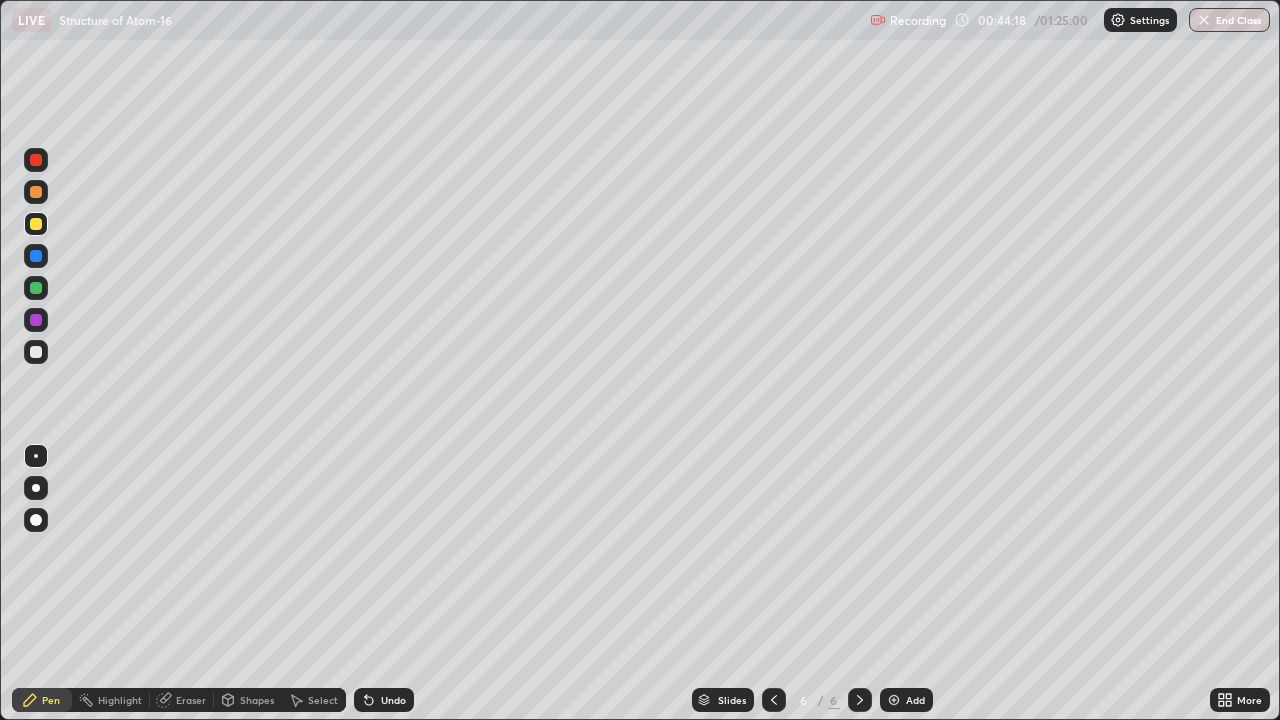 click at bounding box center [36, 352] 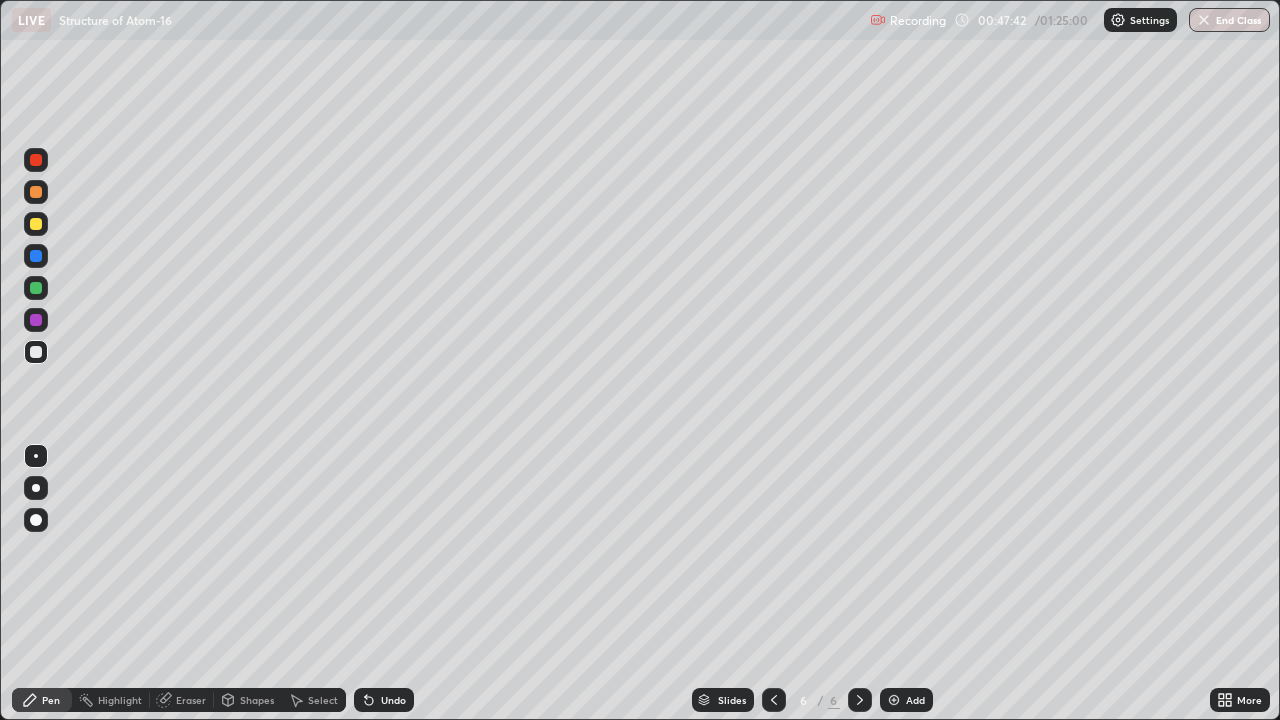 click at bounding box center [894, 700] 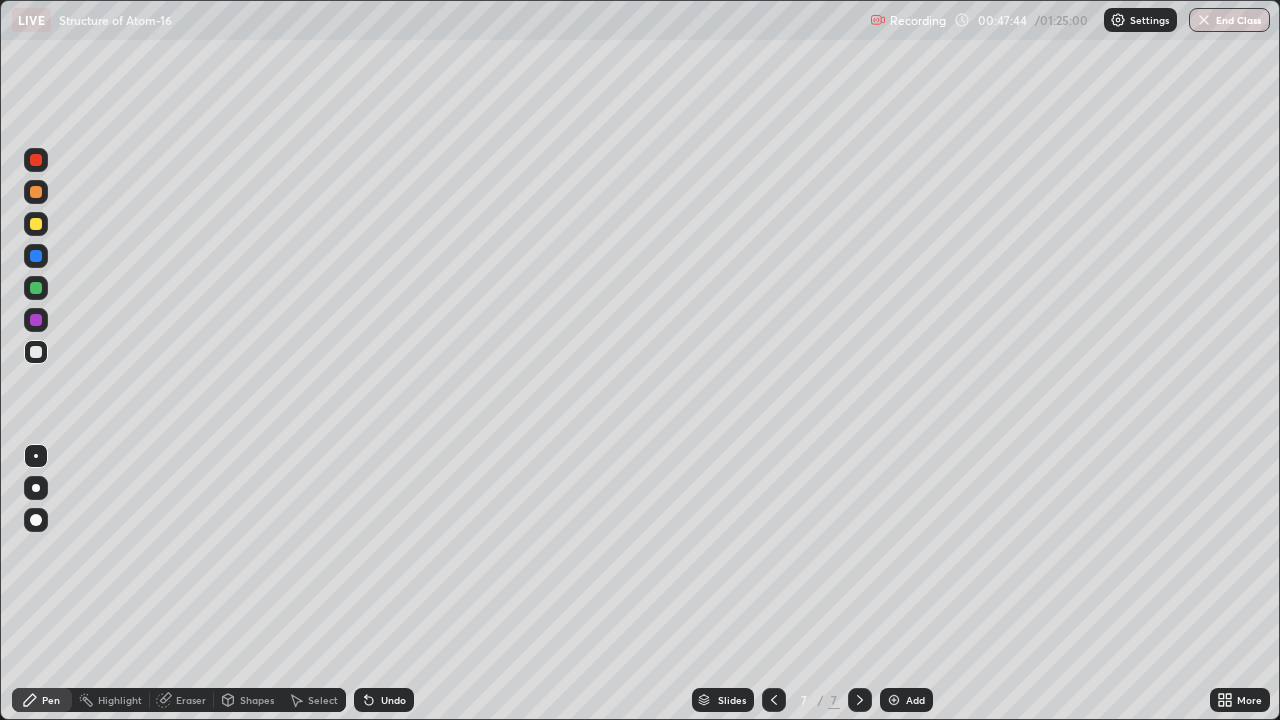 click at bounding box center (36, 224) 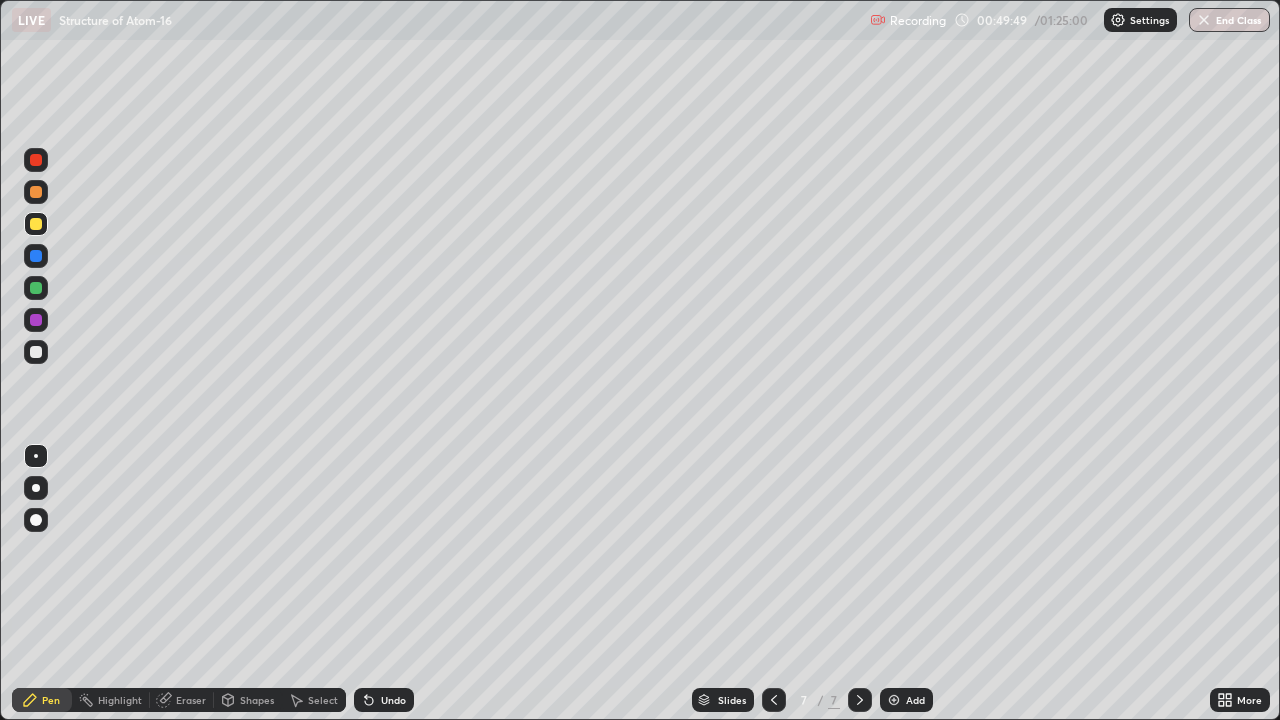 click on "Highlight" at bounding box center (120, 700) 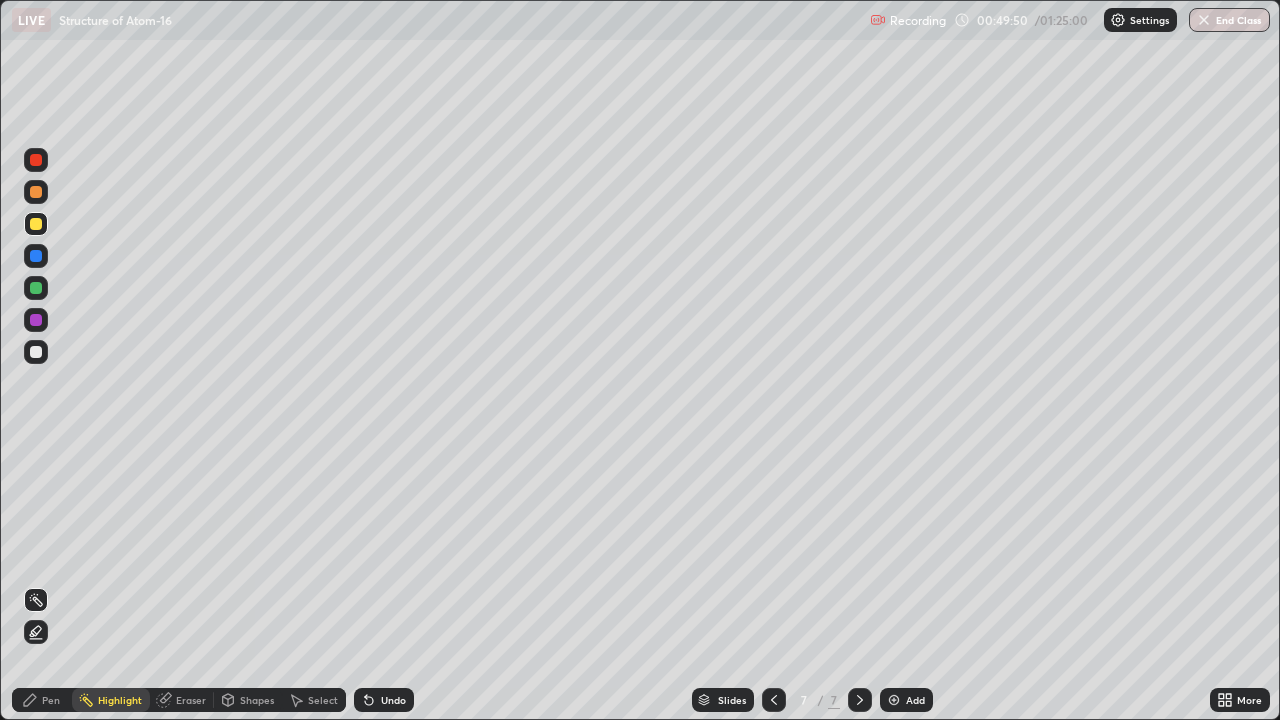 click on "Pen" at bounding box center [42, 700] 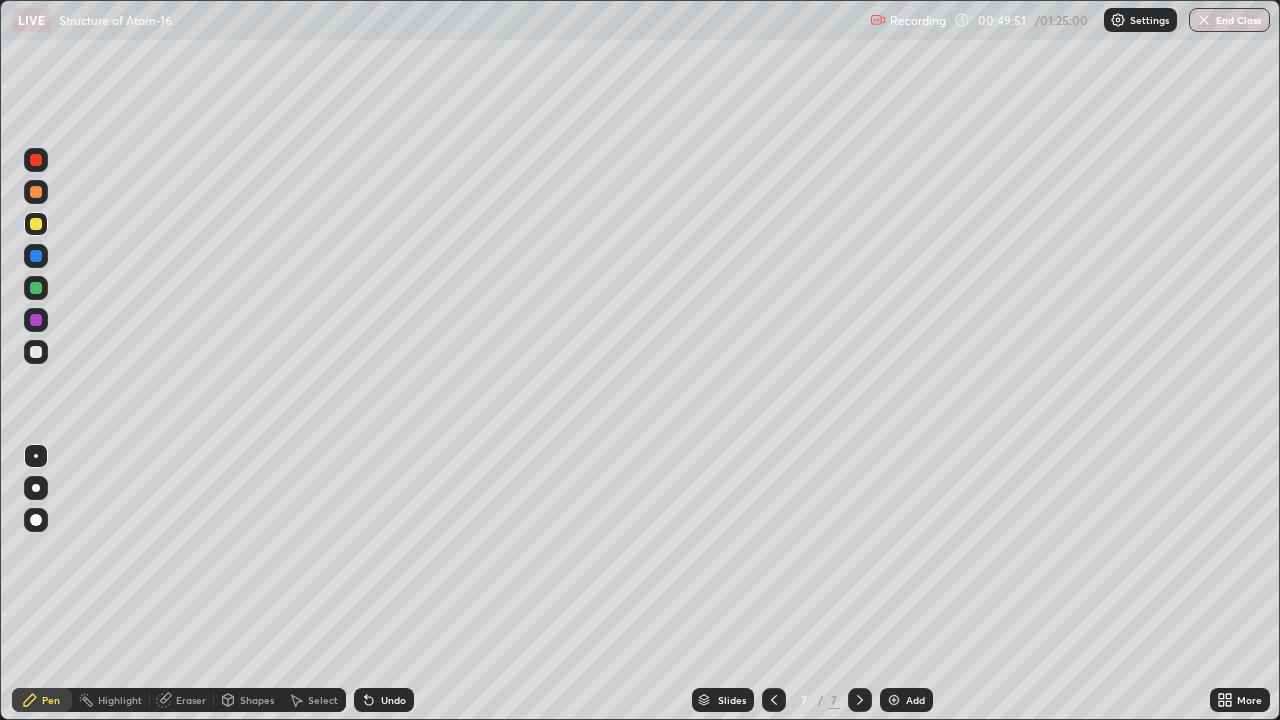 click at bounding box center [36, 352] 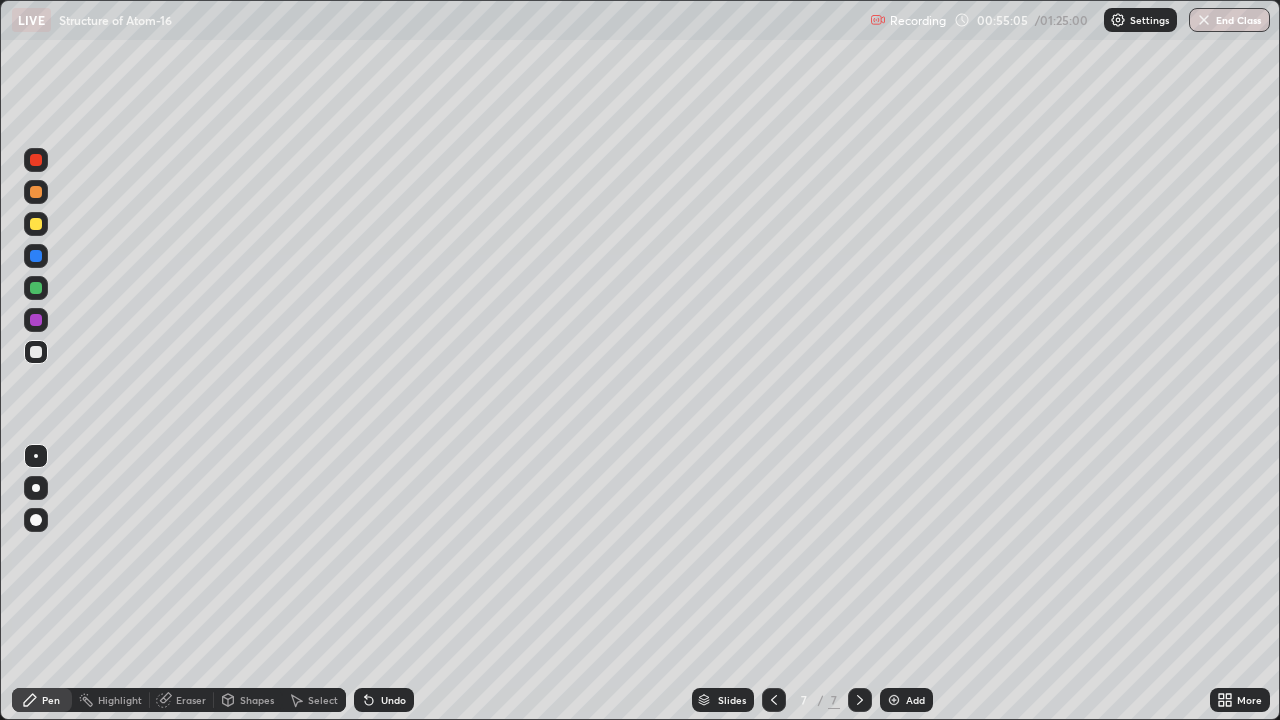 click at bounding box center (36, 224) 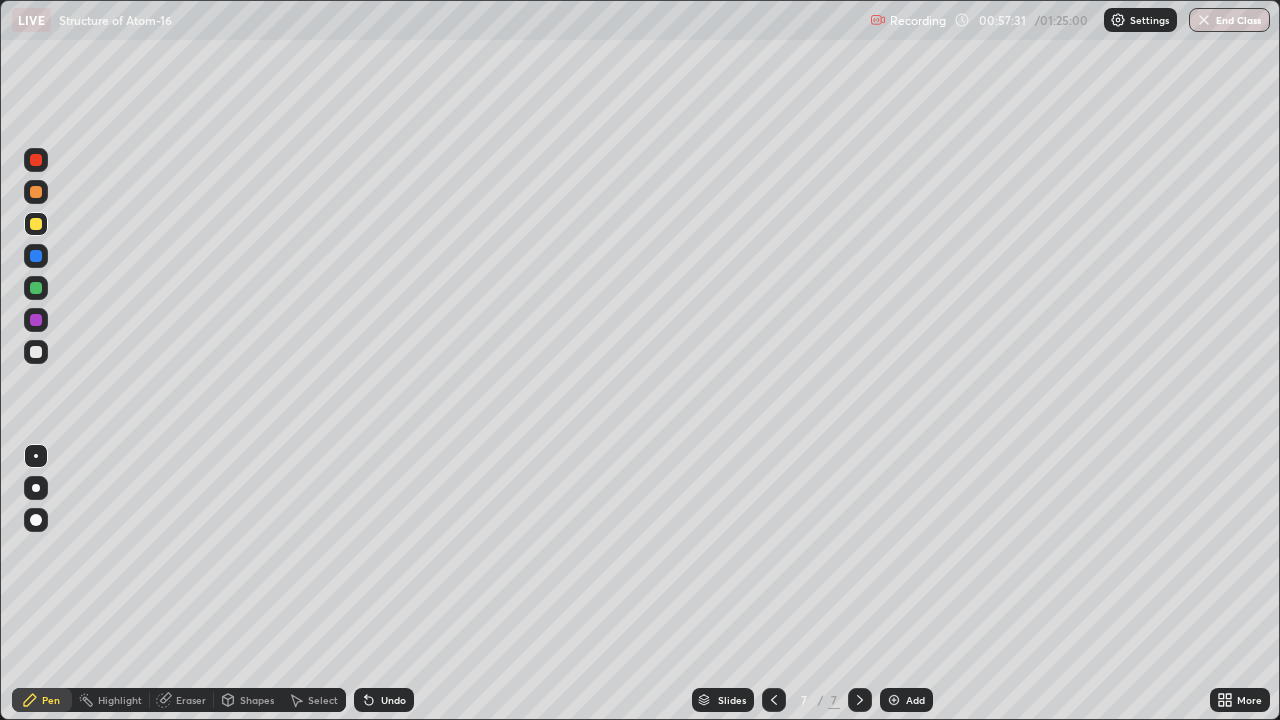 click on "Add" at bounding box center (915, 700) 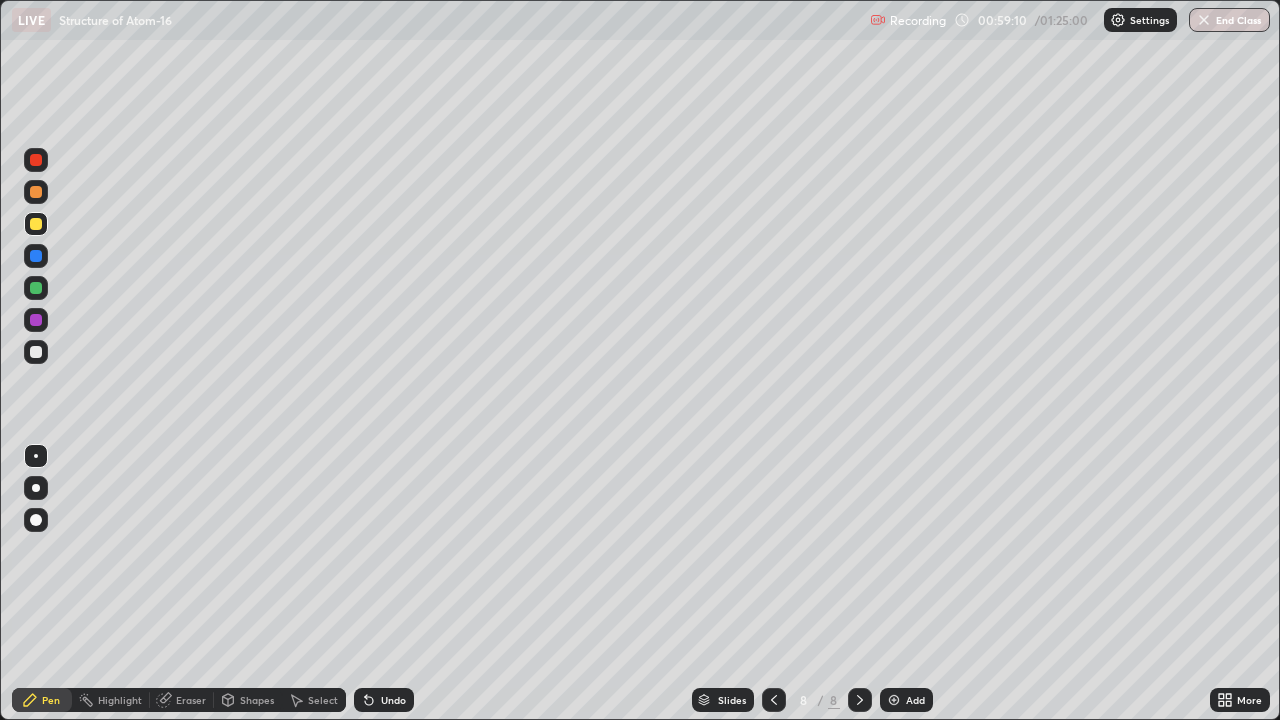 click on "Eraser" at bounding box center (191, 700) 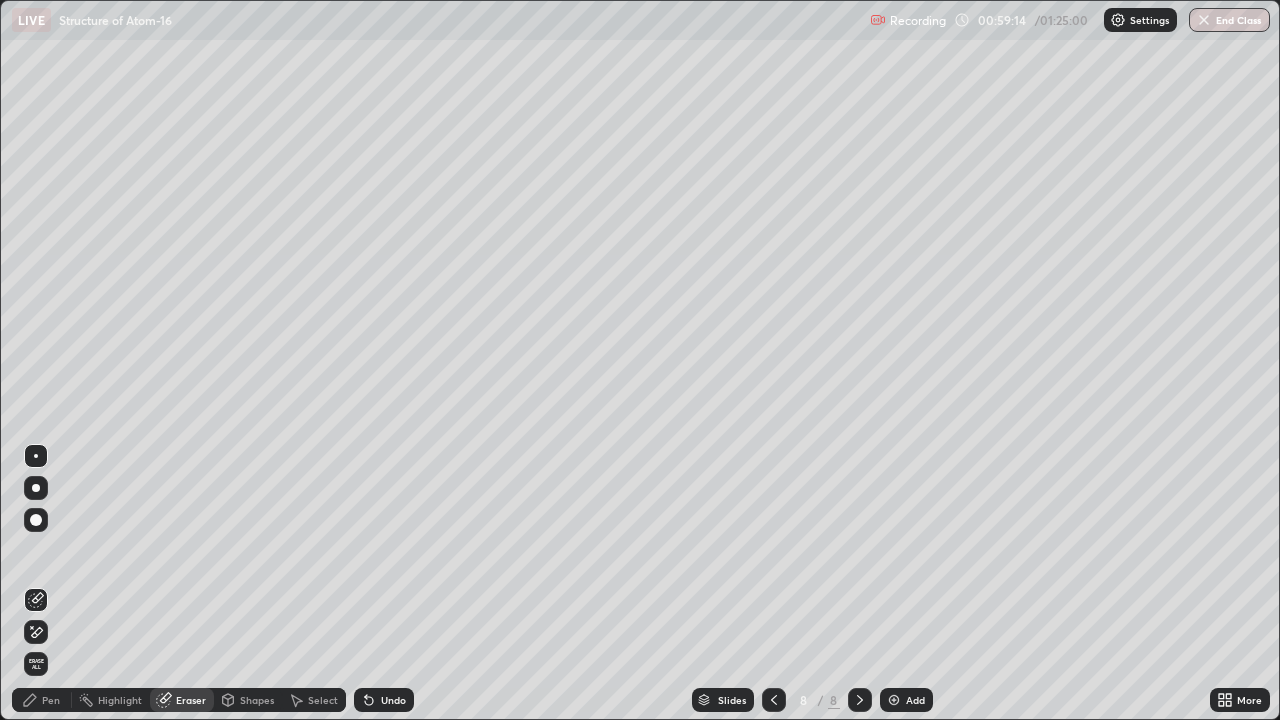 click 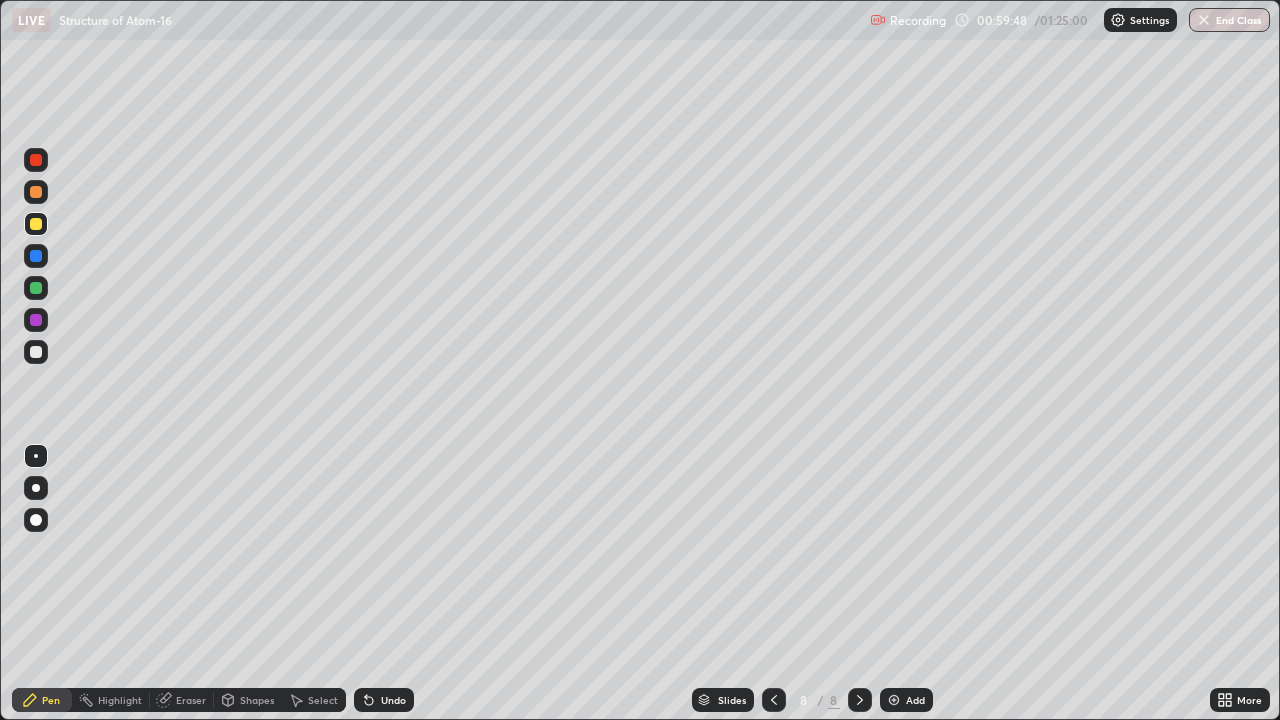 click at bounding box center (36, 352) 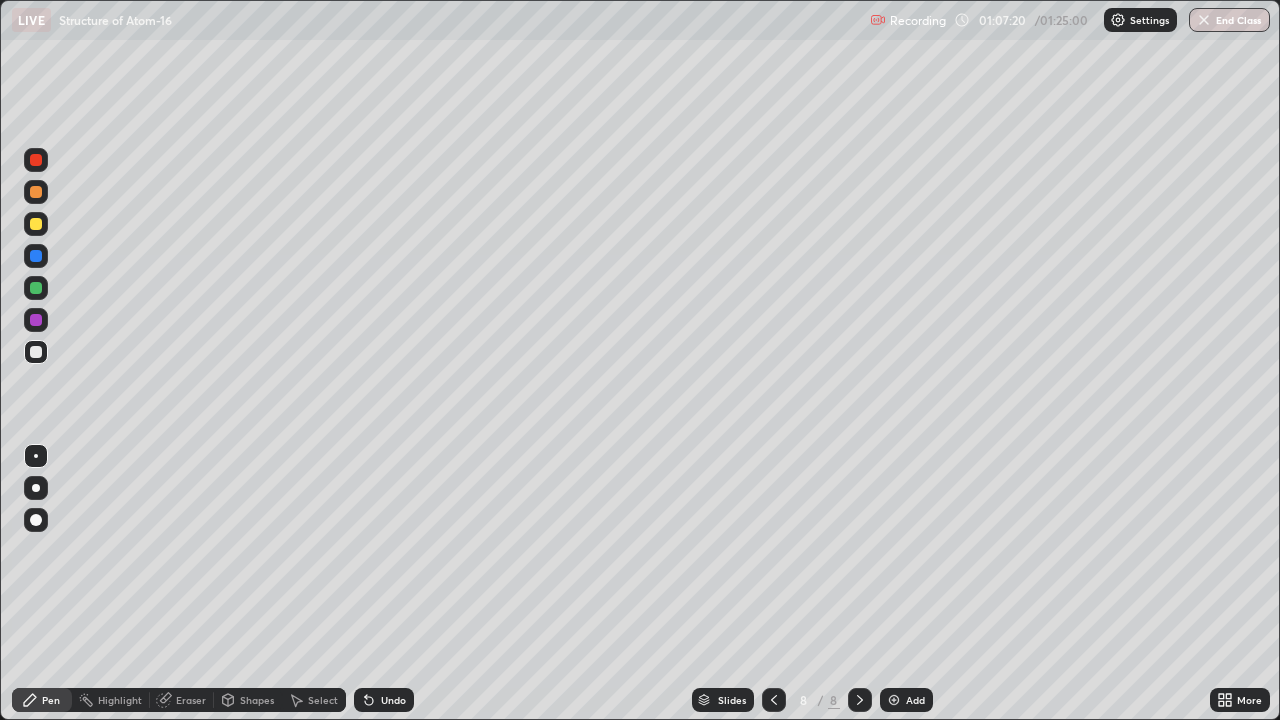 click at bounding box center (894, 700) 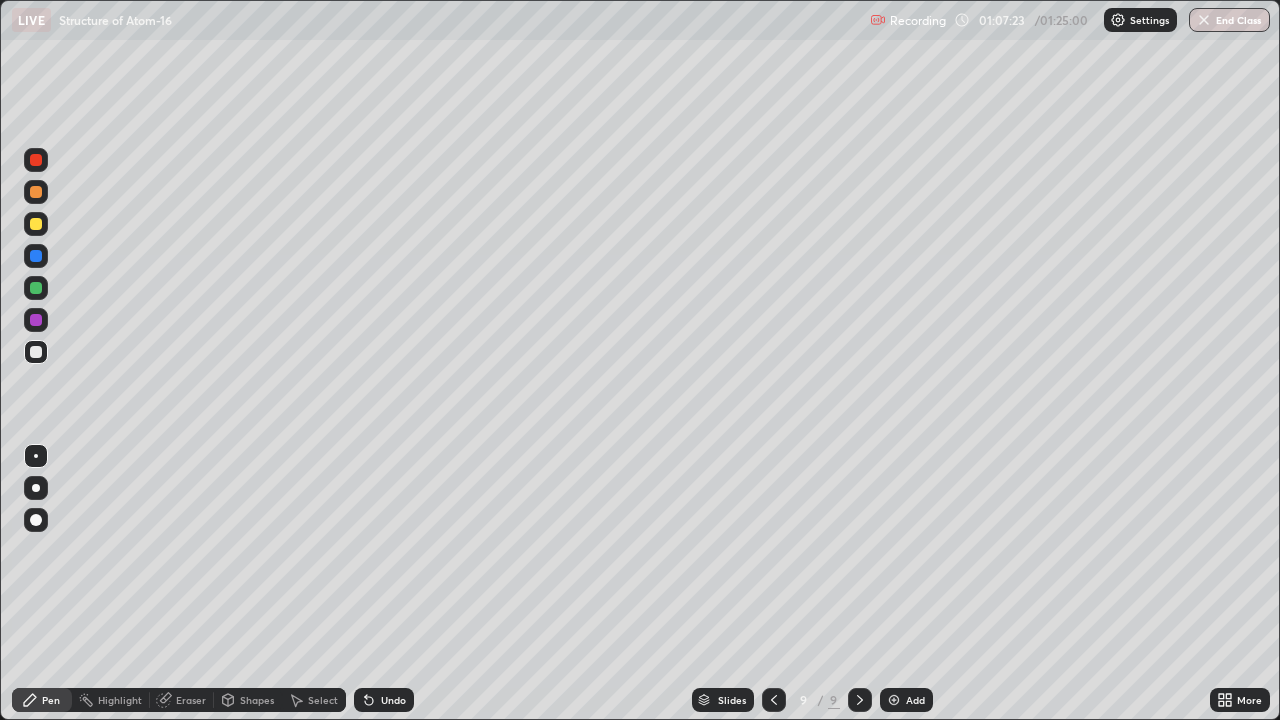 click at bounding box center [36, 224] 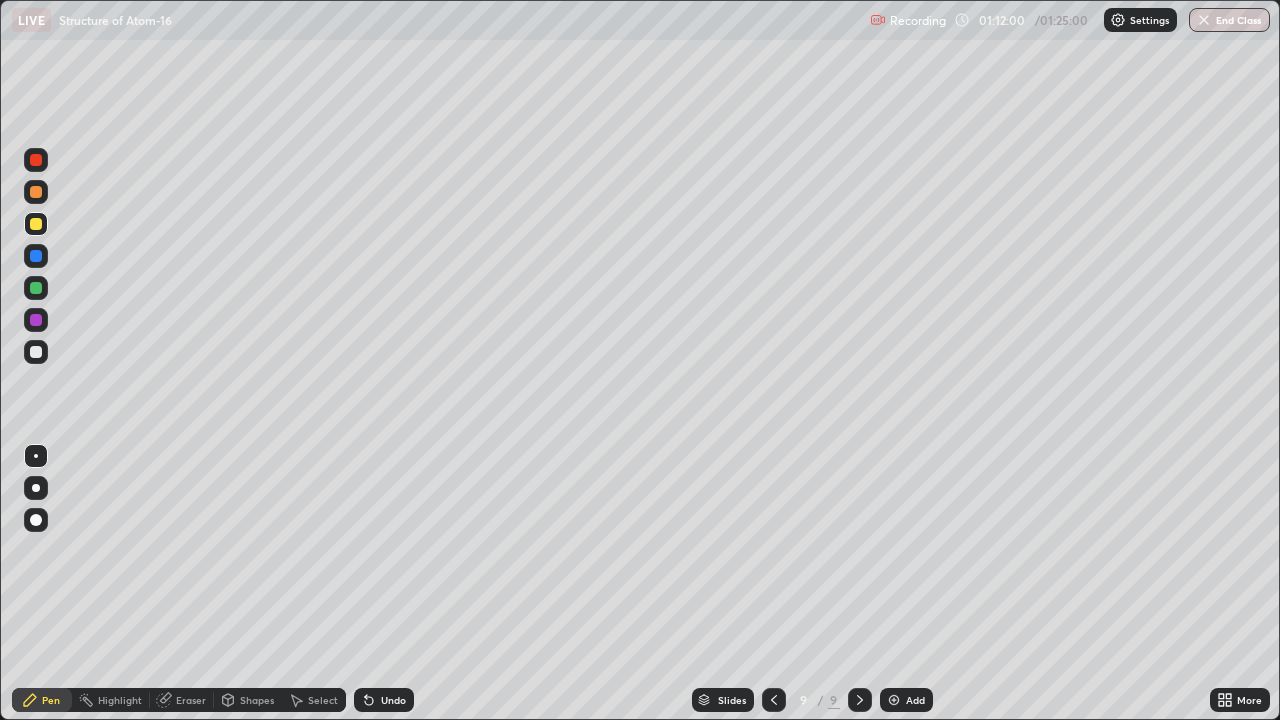 click at bounding box center (36, 352) 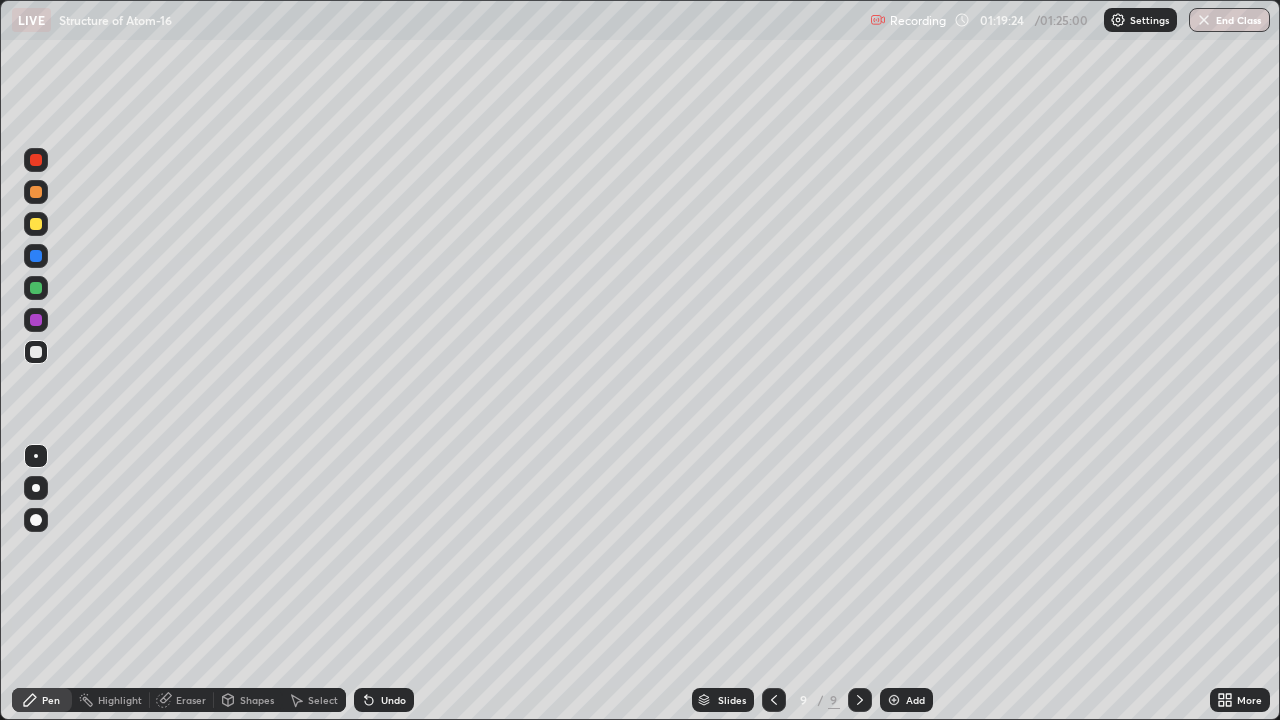 click at bounding box center (894, 700) 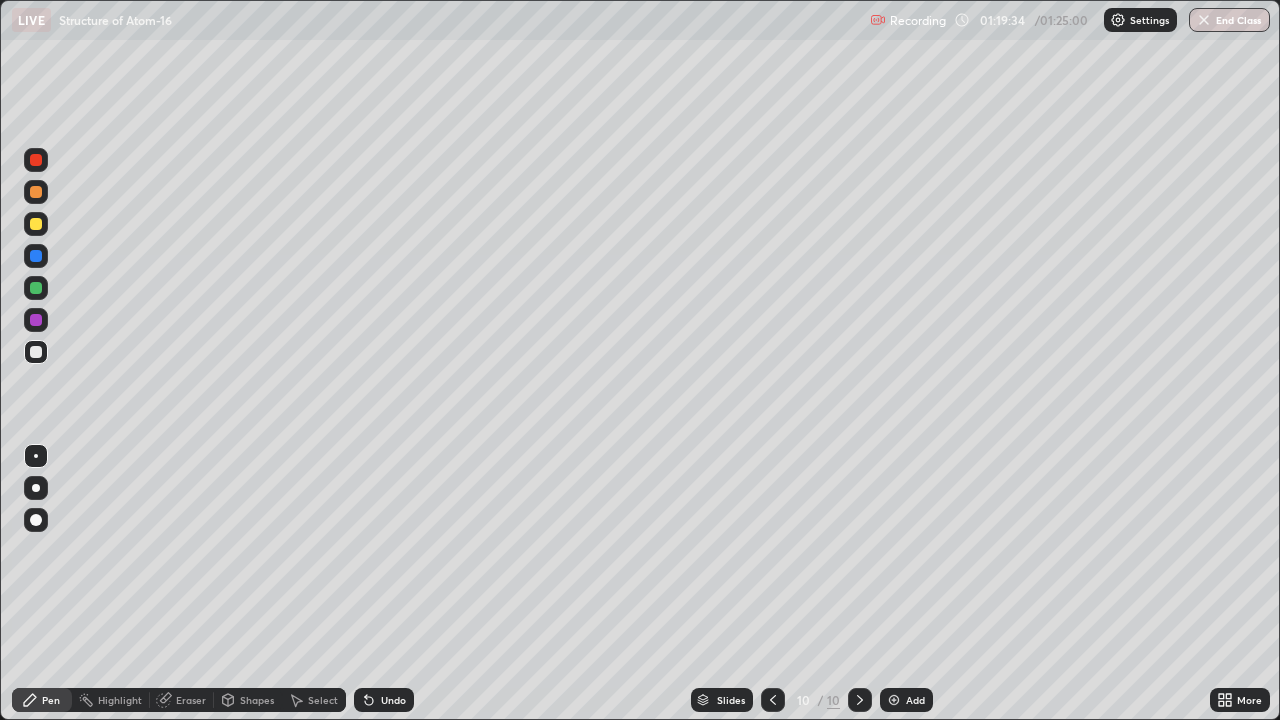 click at bounding box center (36, 224) 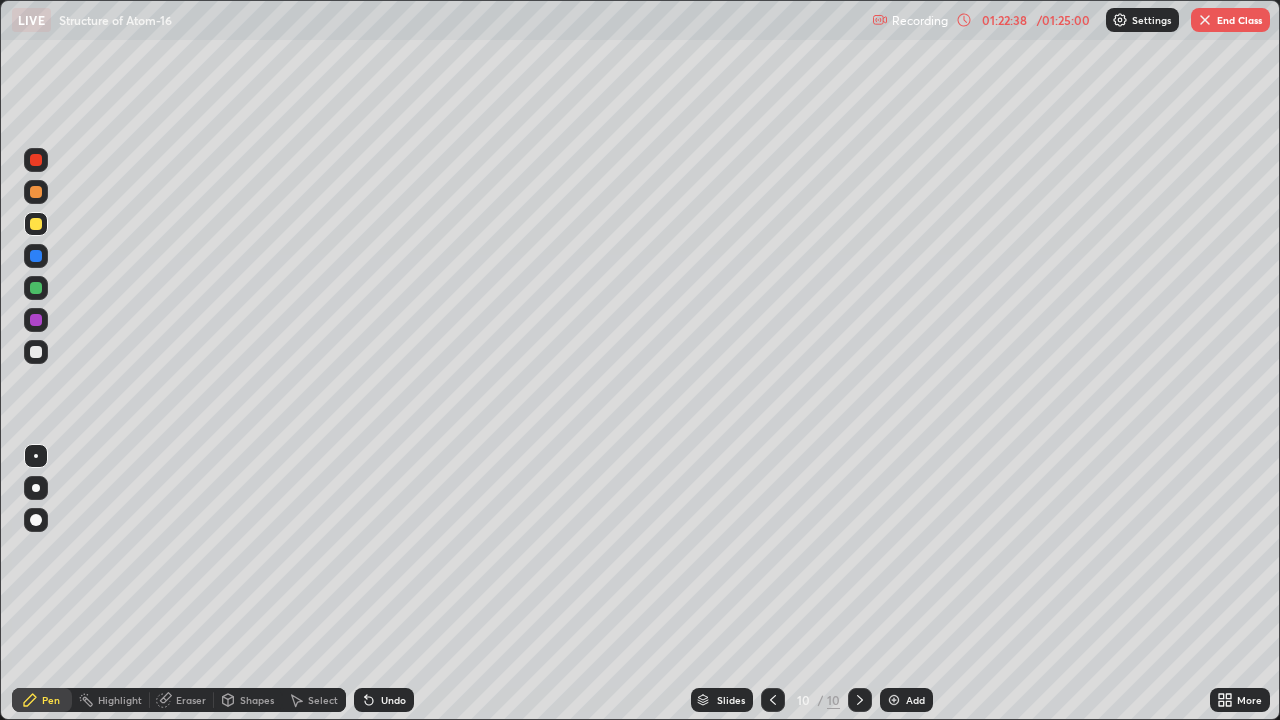 click on "End Class" at bounding box center [1230, 20] 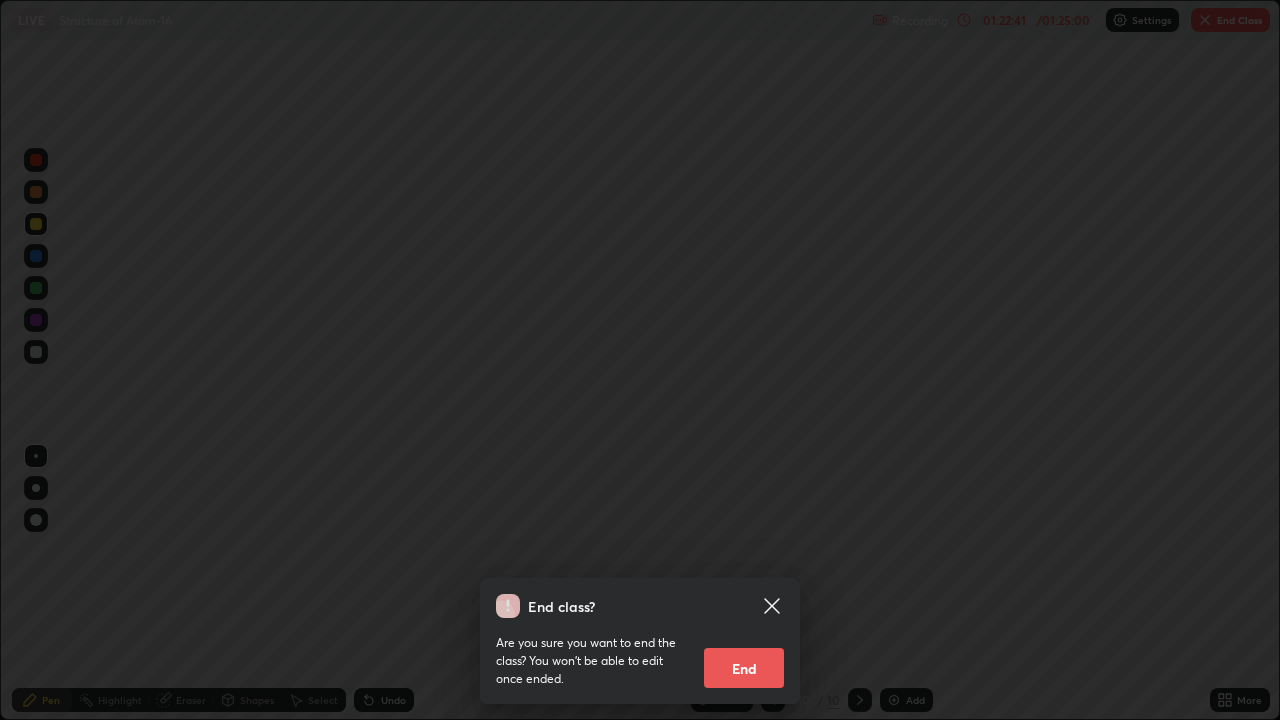 click on "End" at bounding box center [744, 668] 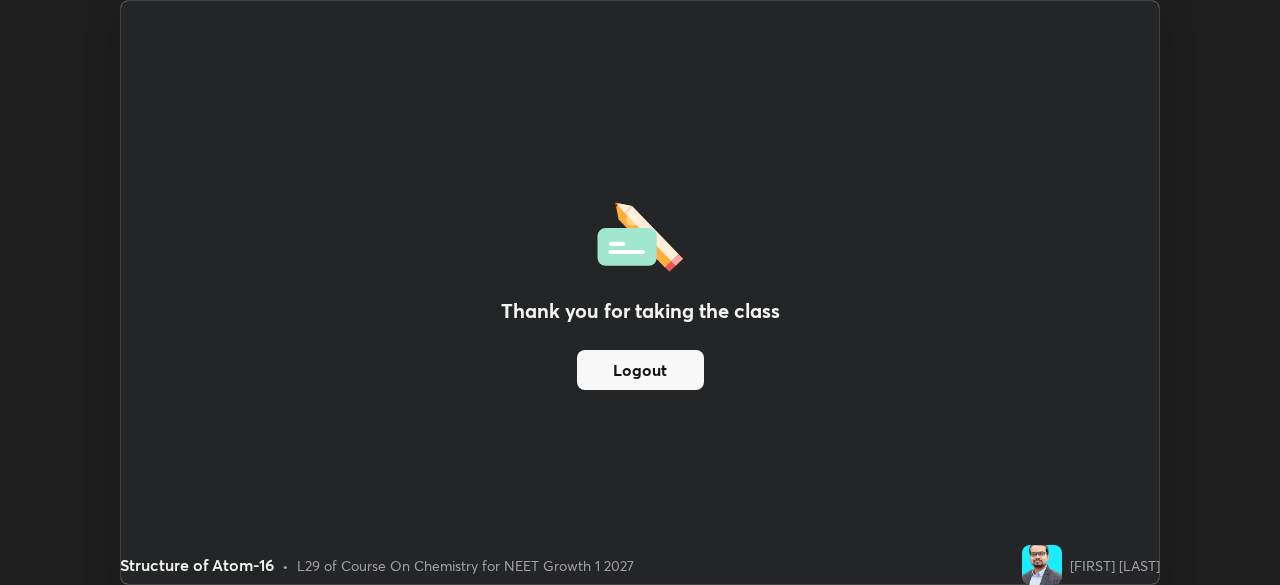 scroll, scrollTop: 585, scrollLeft: 1280, axis: both 